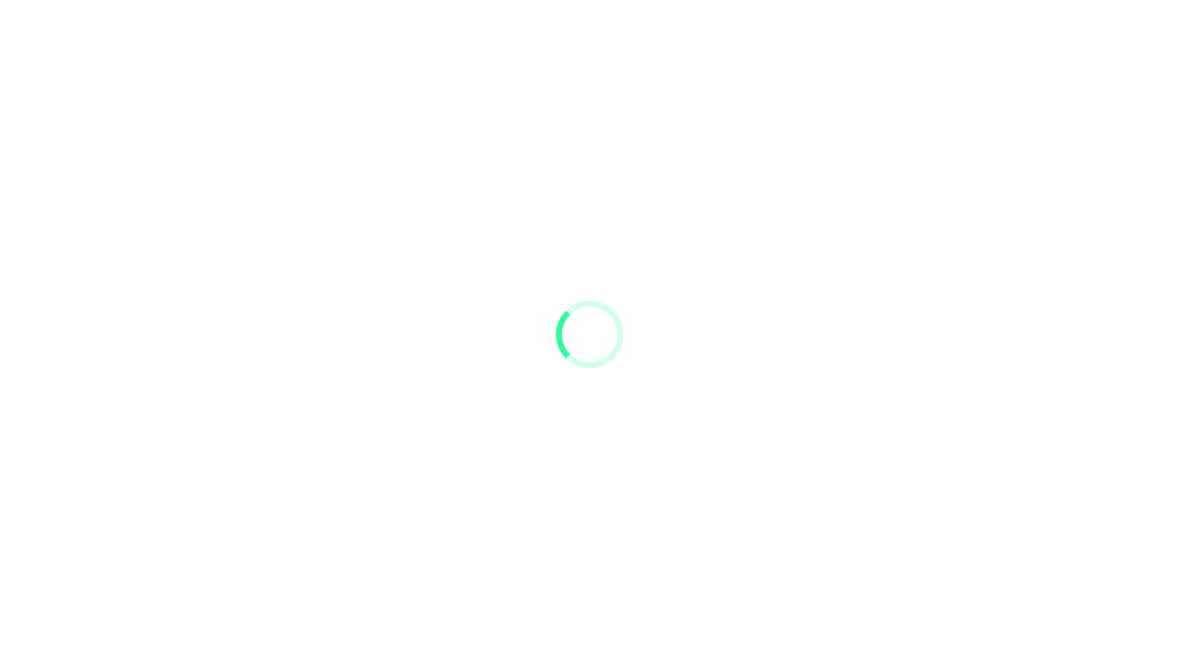 scroll, scrollTop: 0, scrollLeft: 0, axis: both 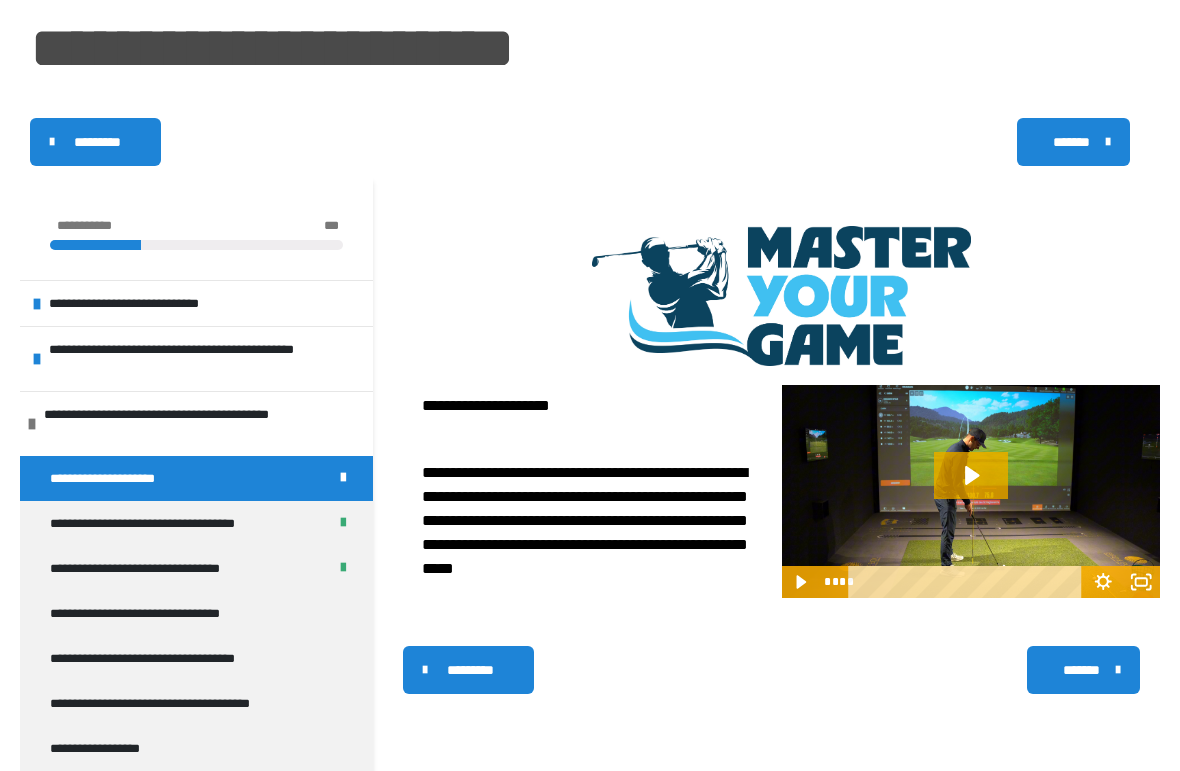 click on "**********" at bounding box center [117, 478] 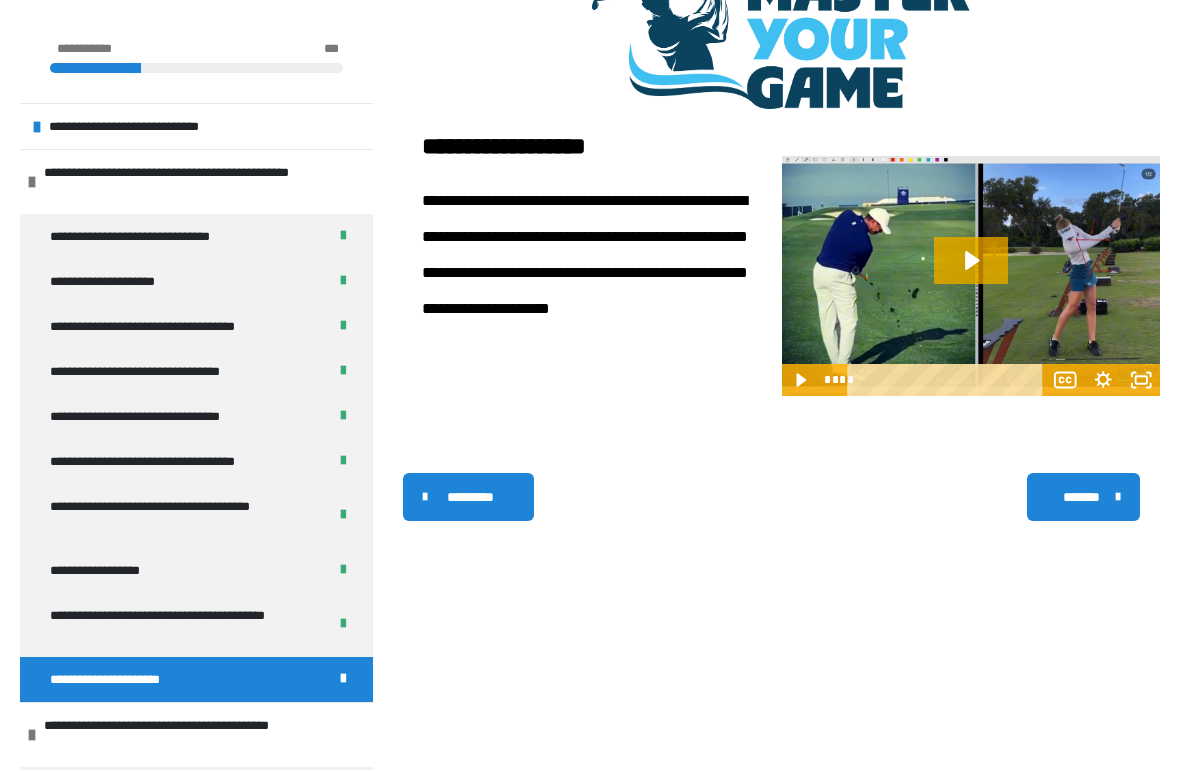 scroll, scrollTop: 377, scrollLeft: 0, axis: vertical 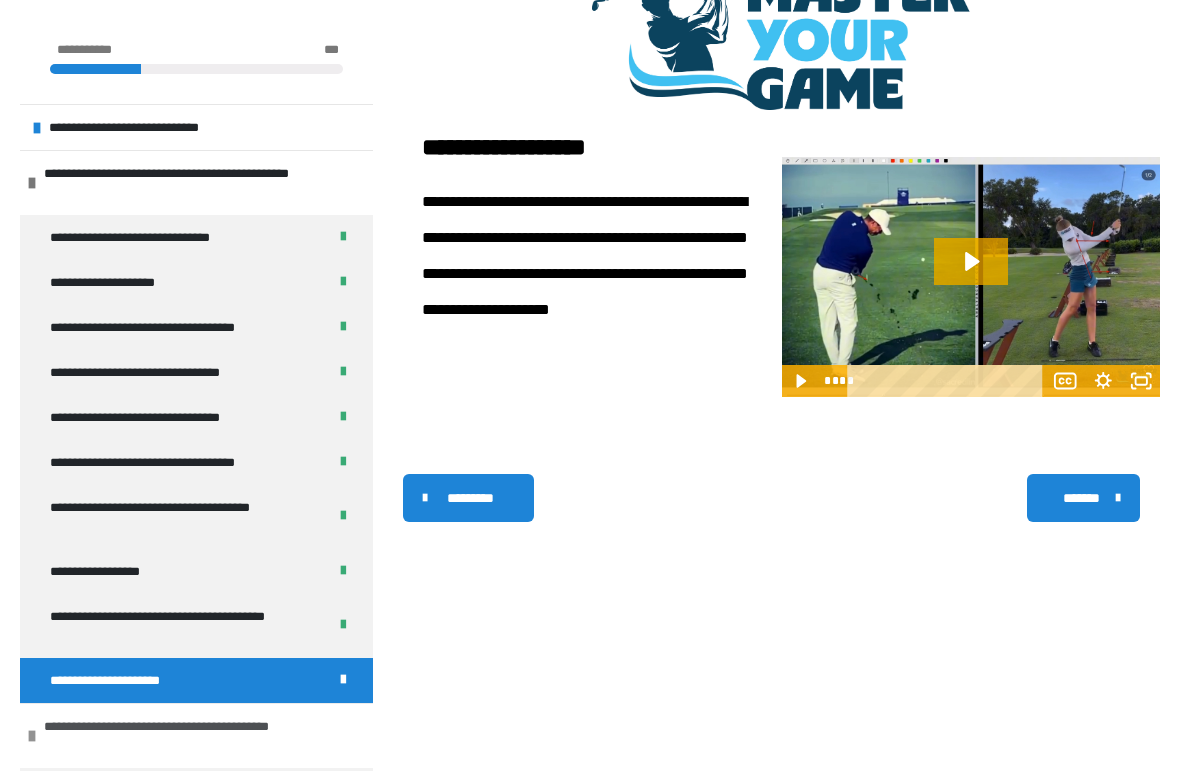 click on "**********" at bounding box center [201, 736] 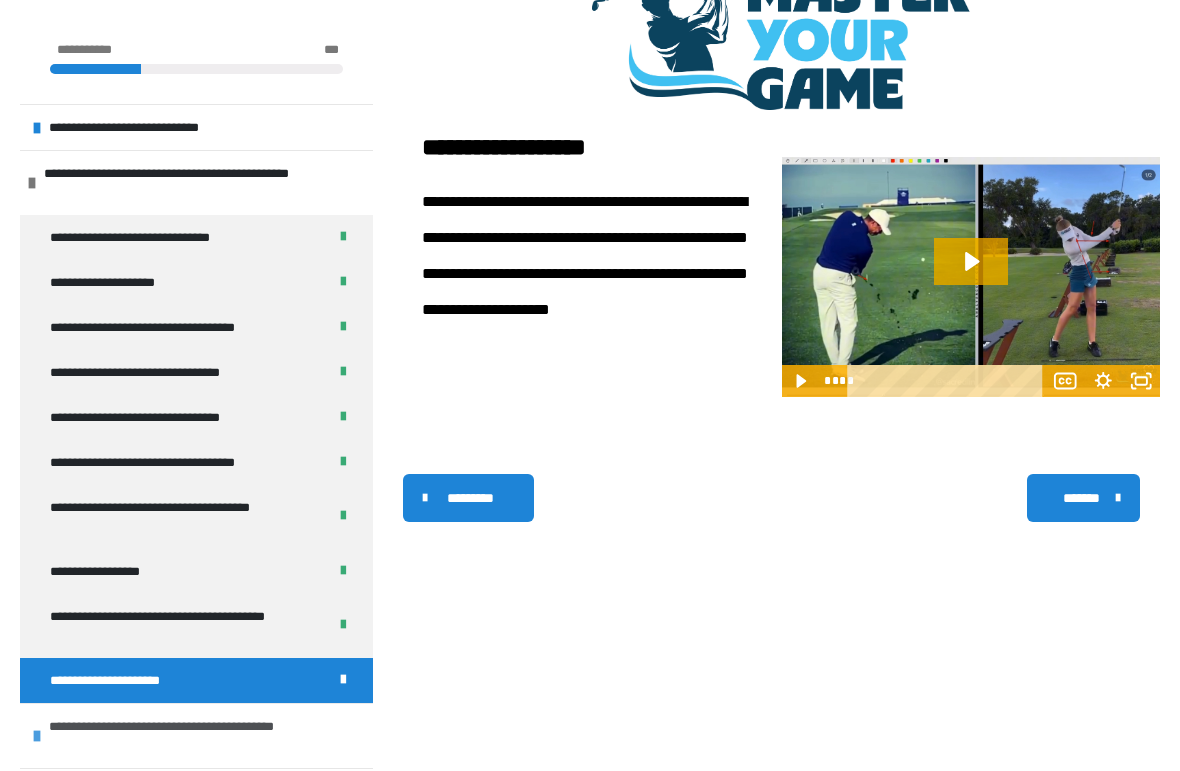 click on "**********" at bounding box center (206, 736) 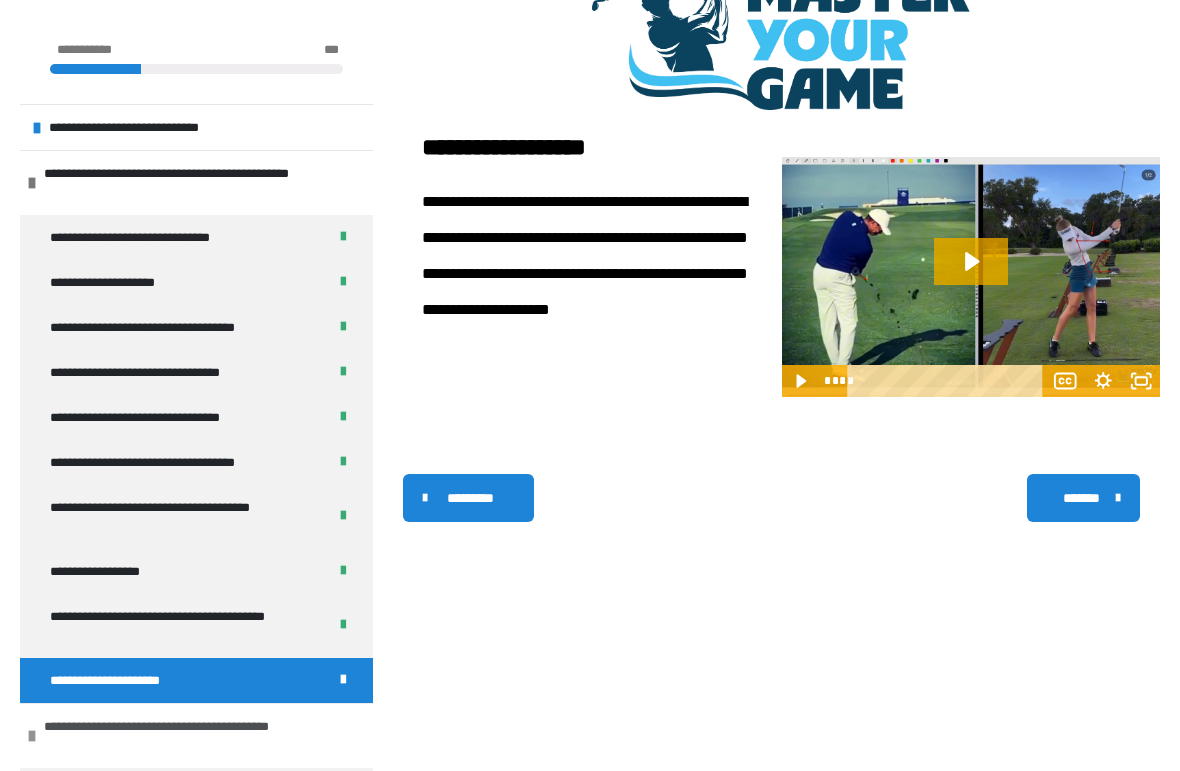 click on "**********" at bounding box center (201, 736) 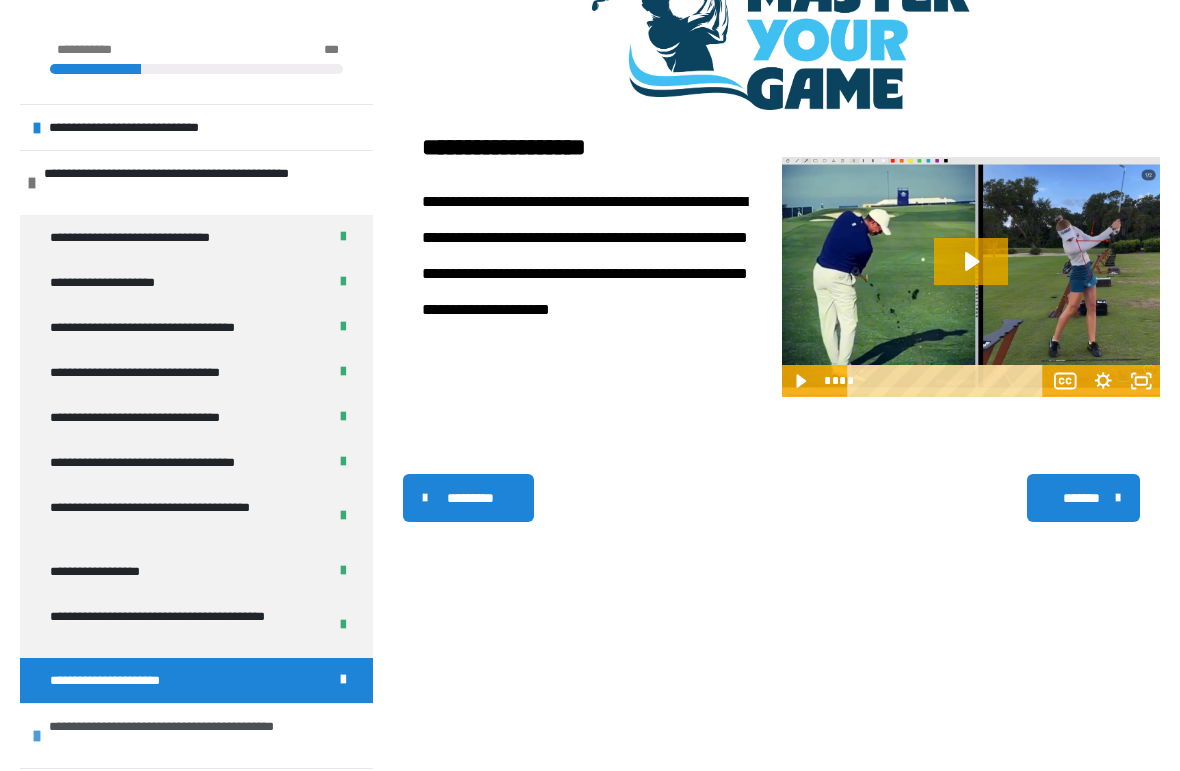 click on "**********" at bounding box center [206, 736] 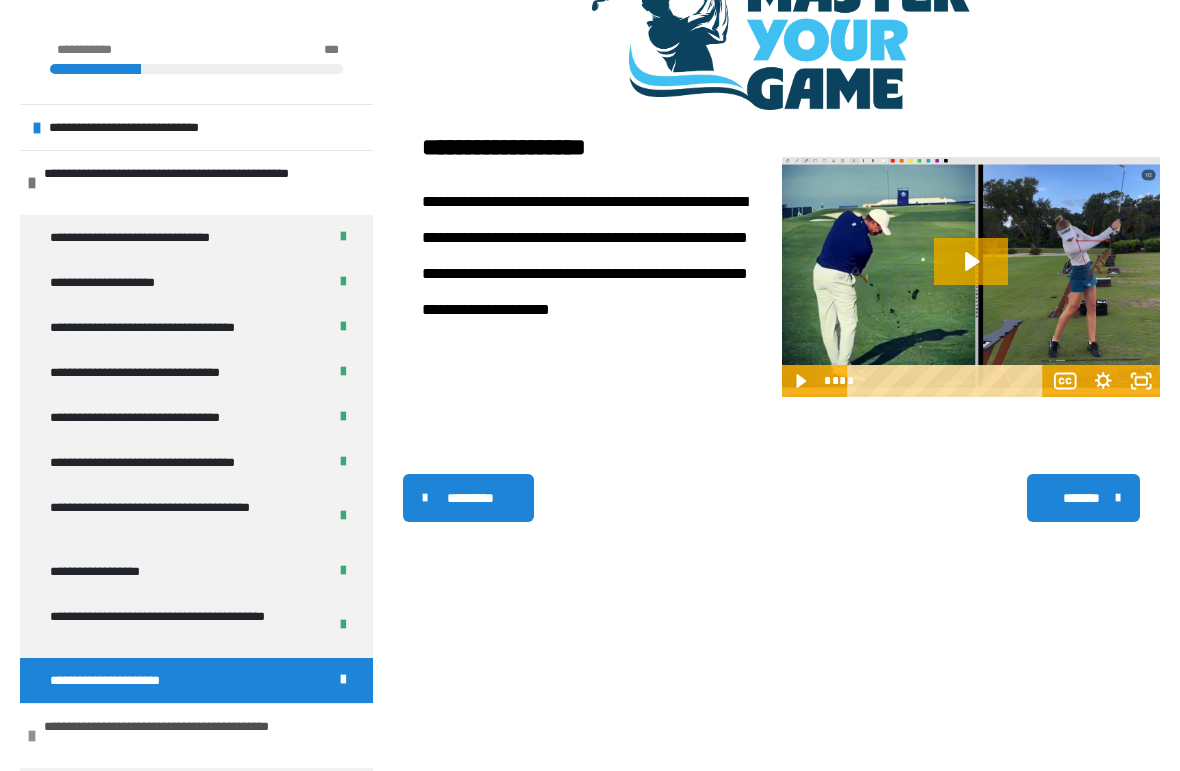 click on "**********" at bounding box center [201, 736] 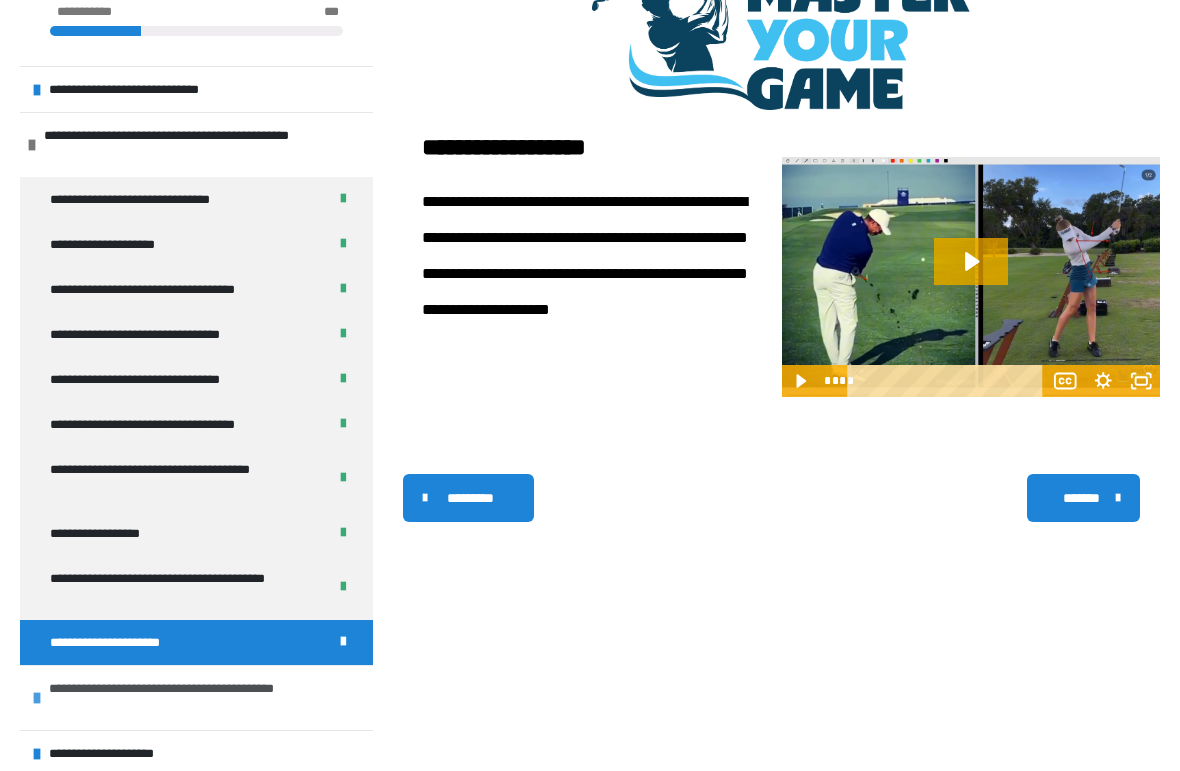 click on "**********" at bounding box center [206, 698] 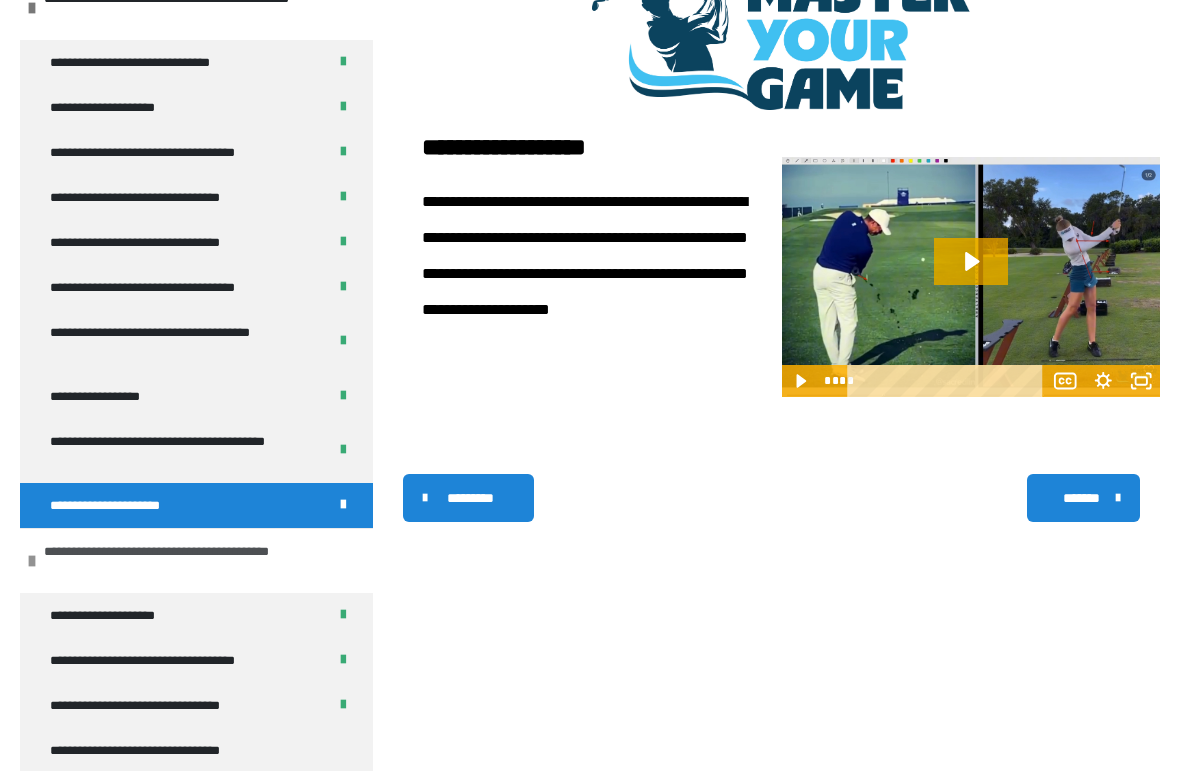 scroll, scrollTop: 176, scrollLeft: 0, axis: vertical 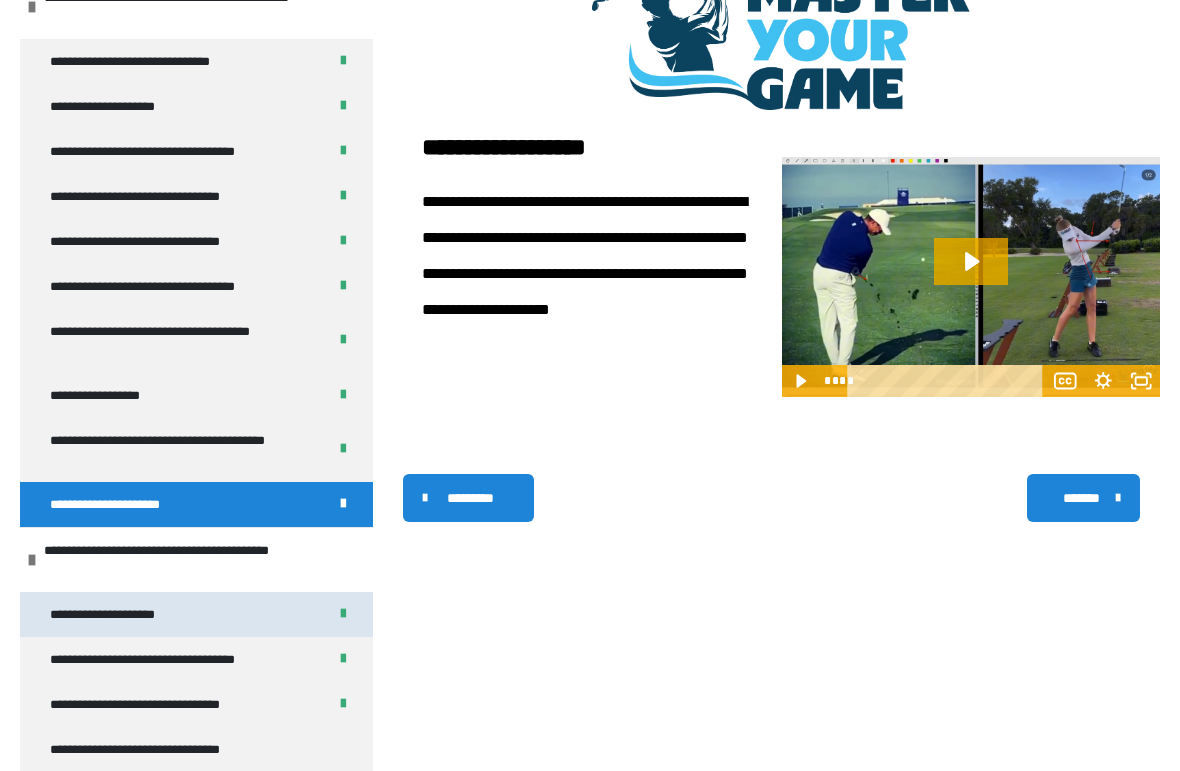 click on "**********" at bounding box center (117, 614) 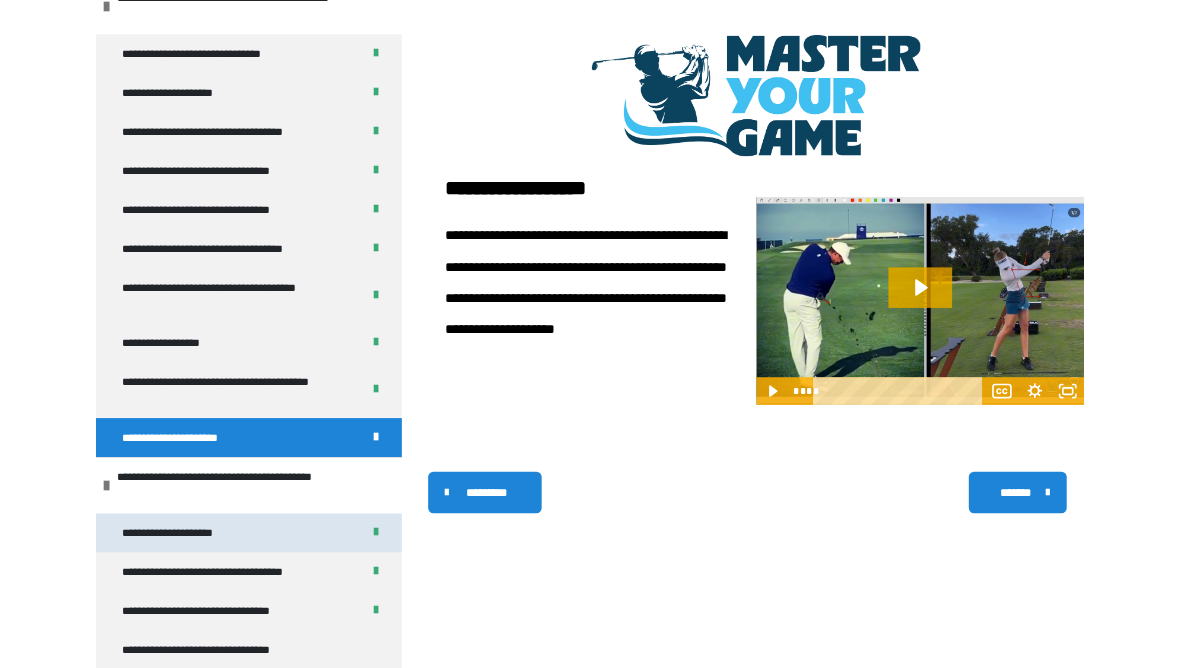 scroll, scrollTop: 249, scrollLeft: 0, axis: vertical 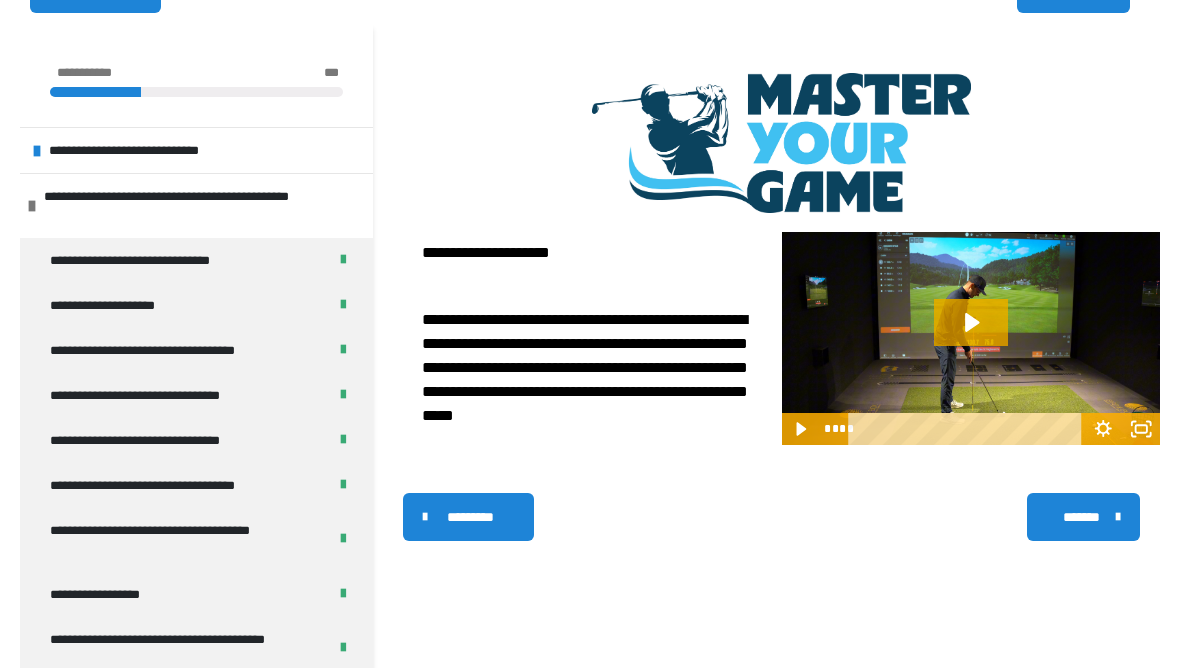 click 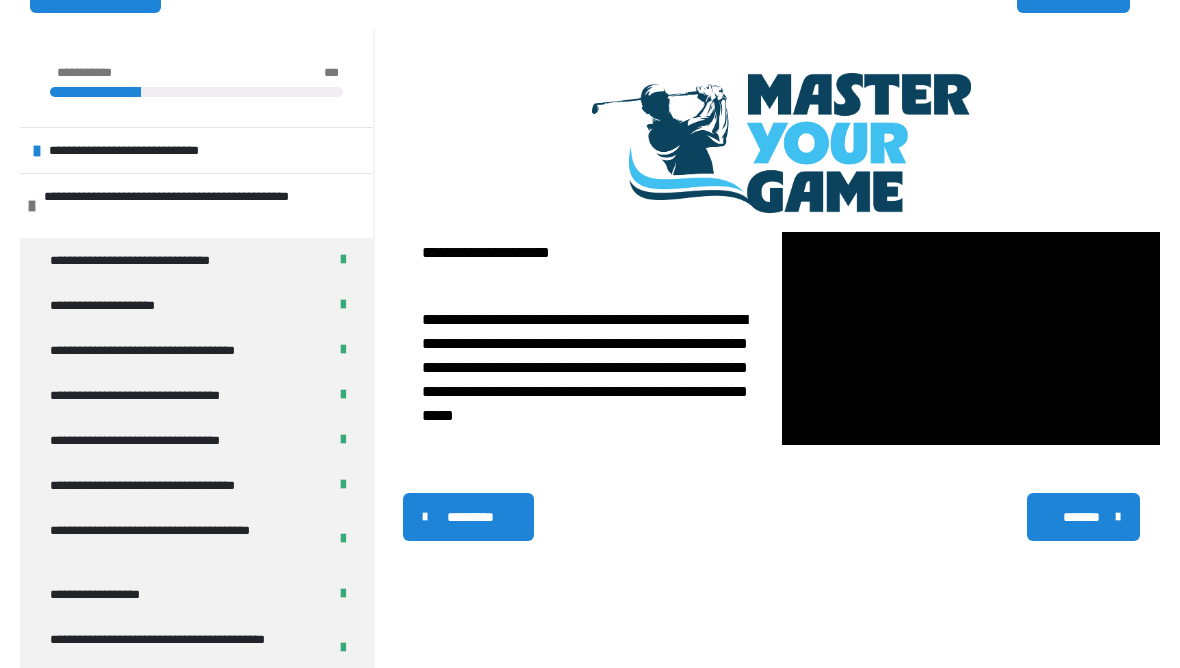 click at bounding box center (971, 338) 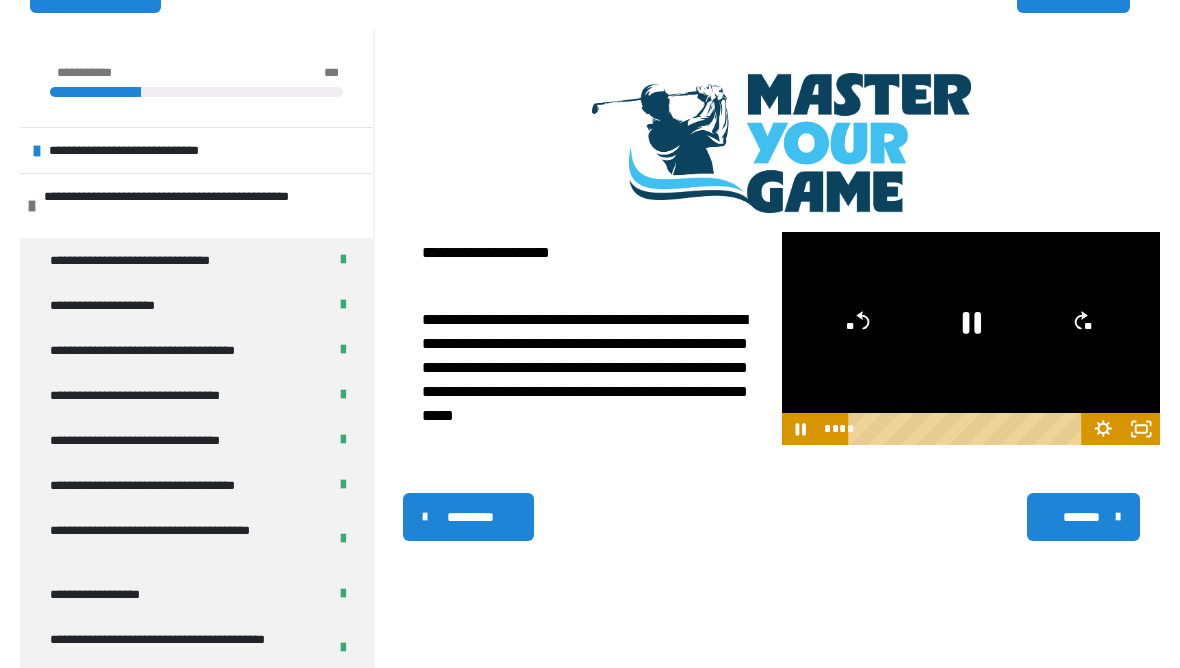 click 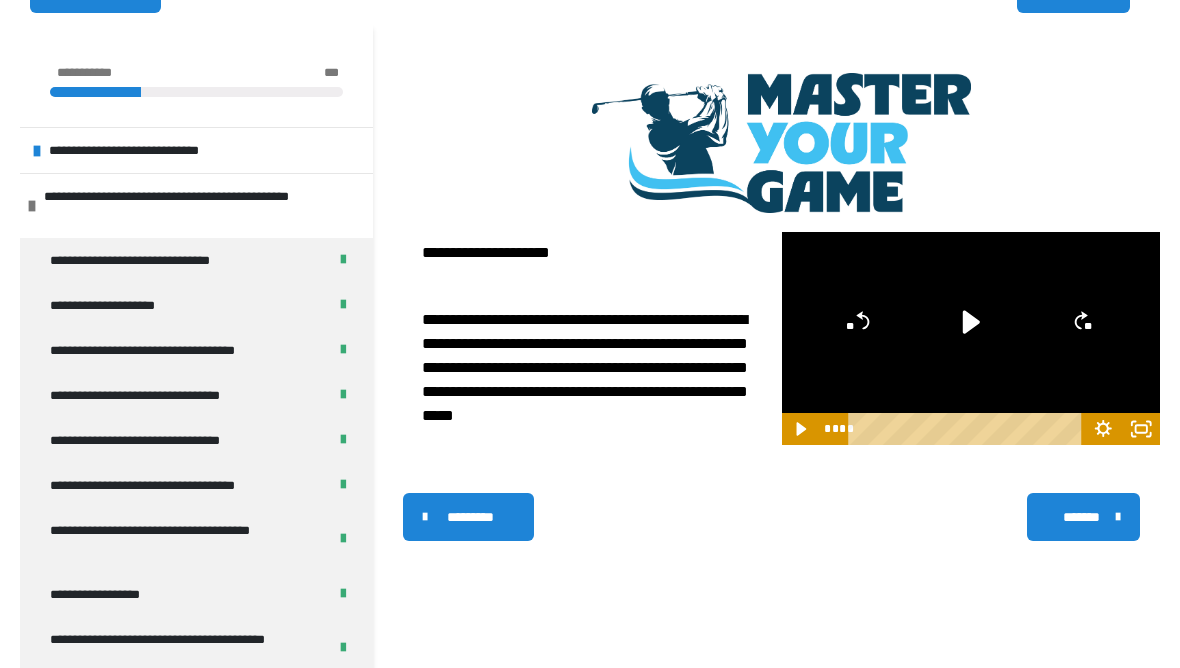 click on "*******" at bounding box center (1083, 517) 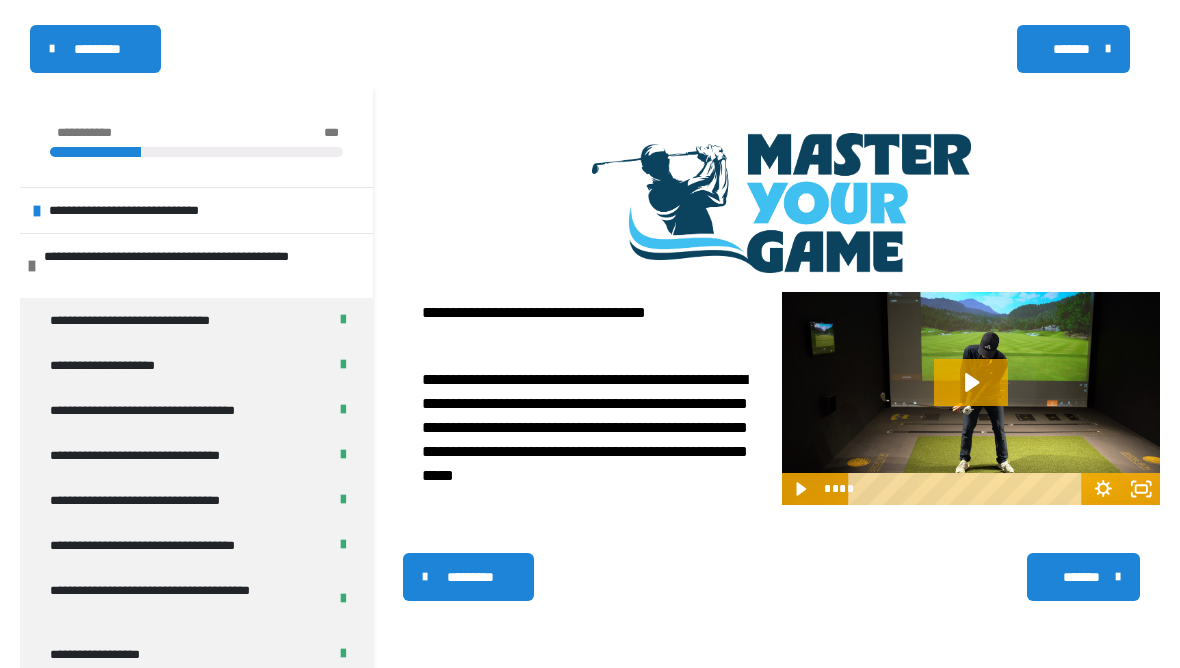 click 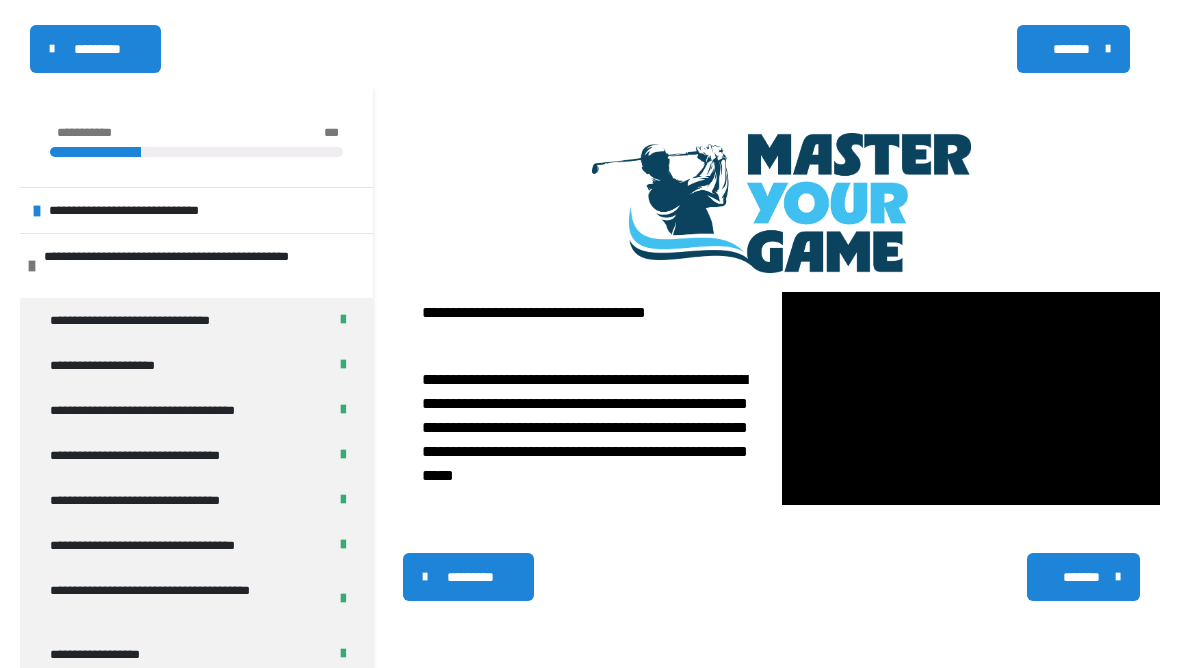 click at bounding box center [971, 398] 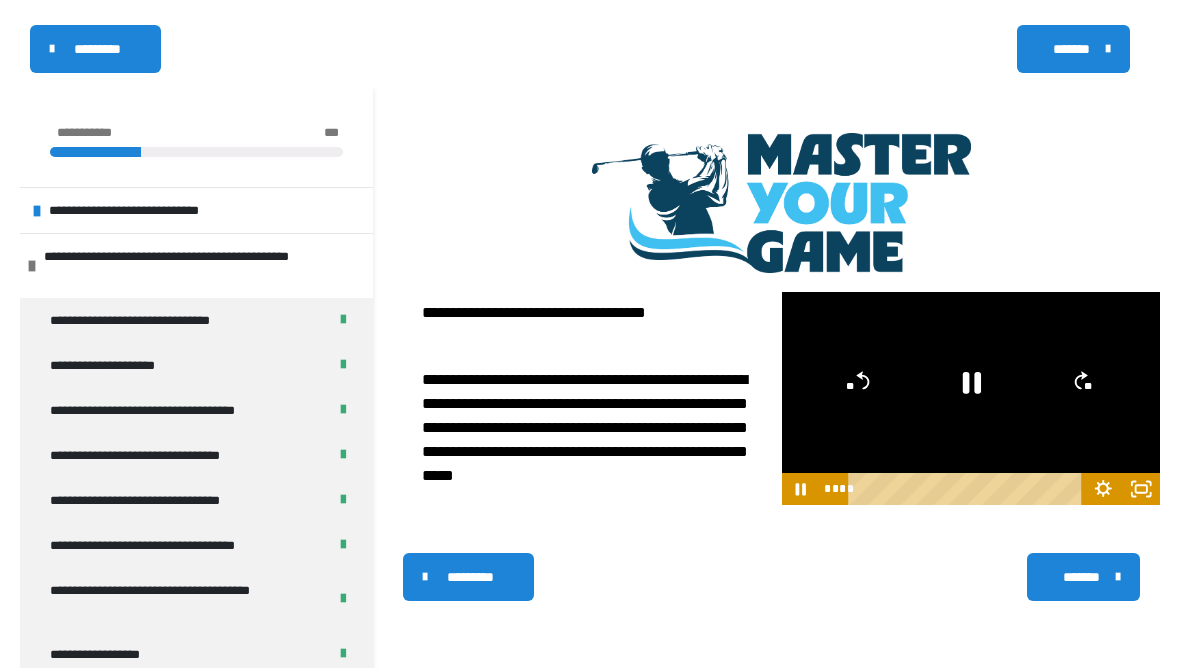 click 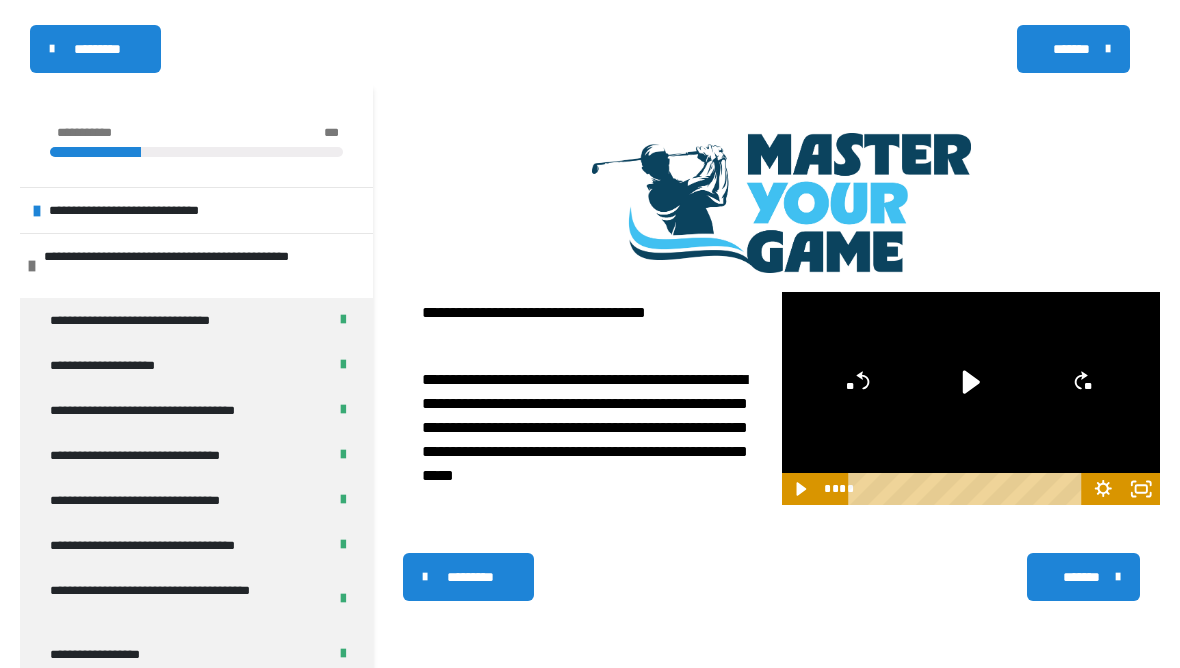 click on "*******" at bounding box center [1083, 577] 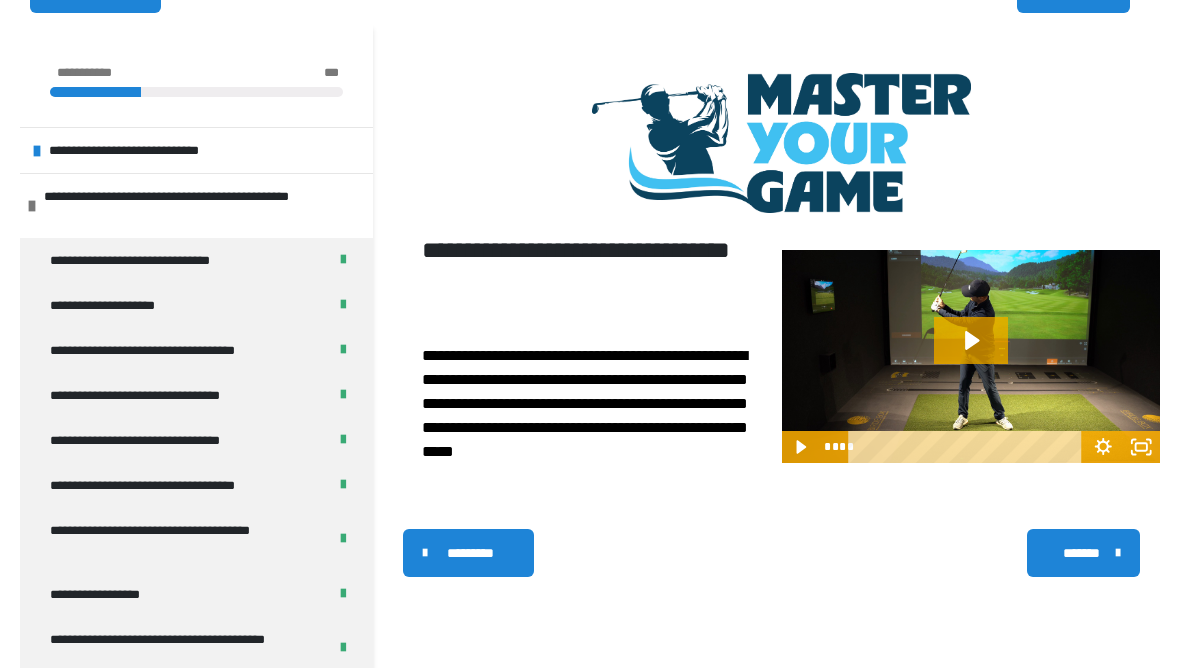 click 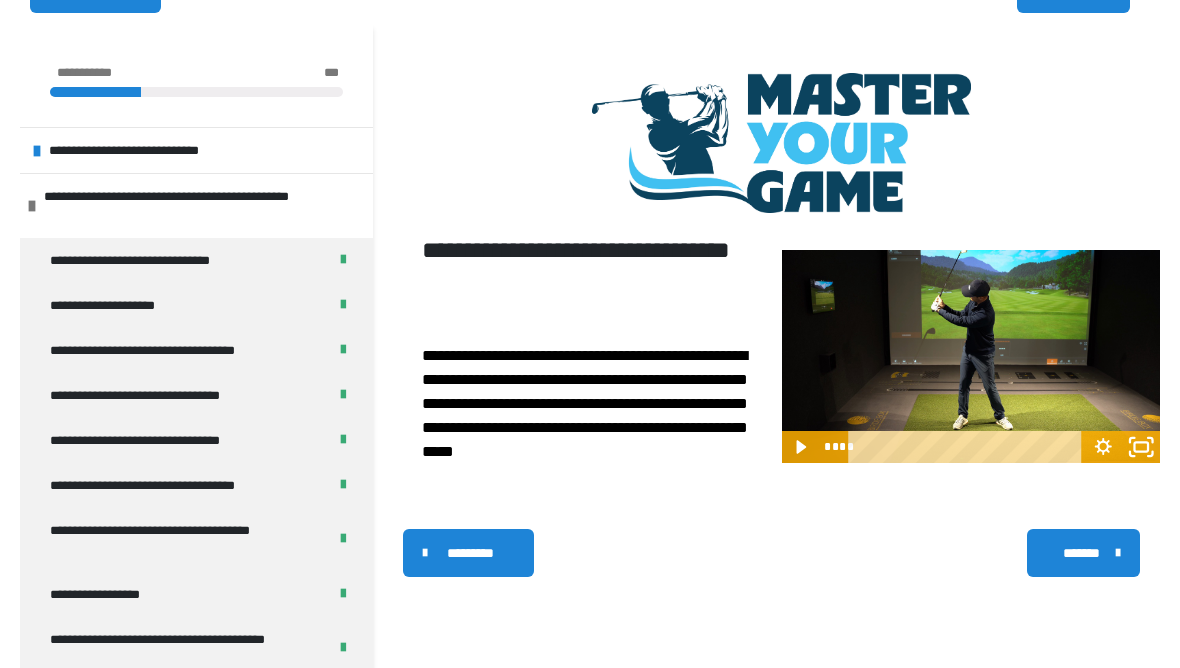 click 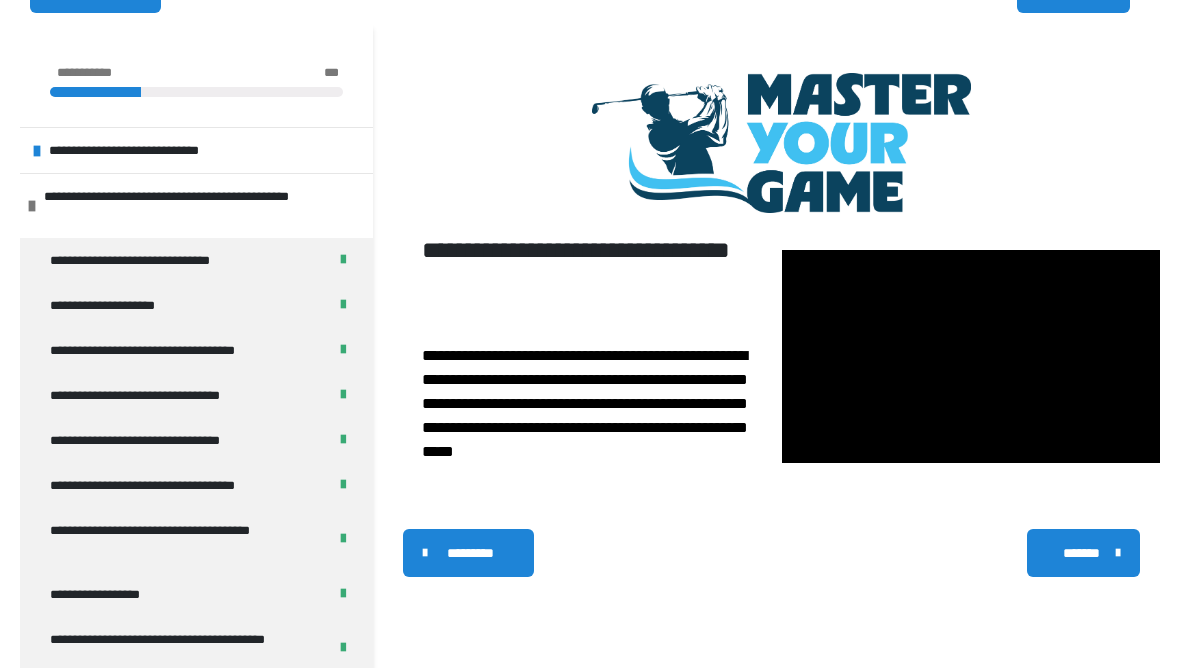 click on "*********" at bounding box center (470, 553) 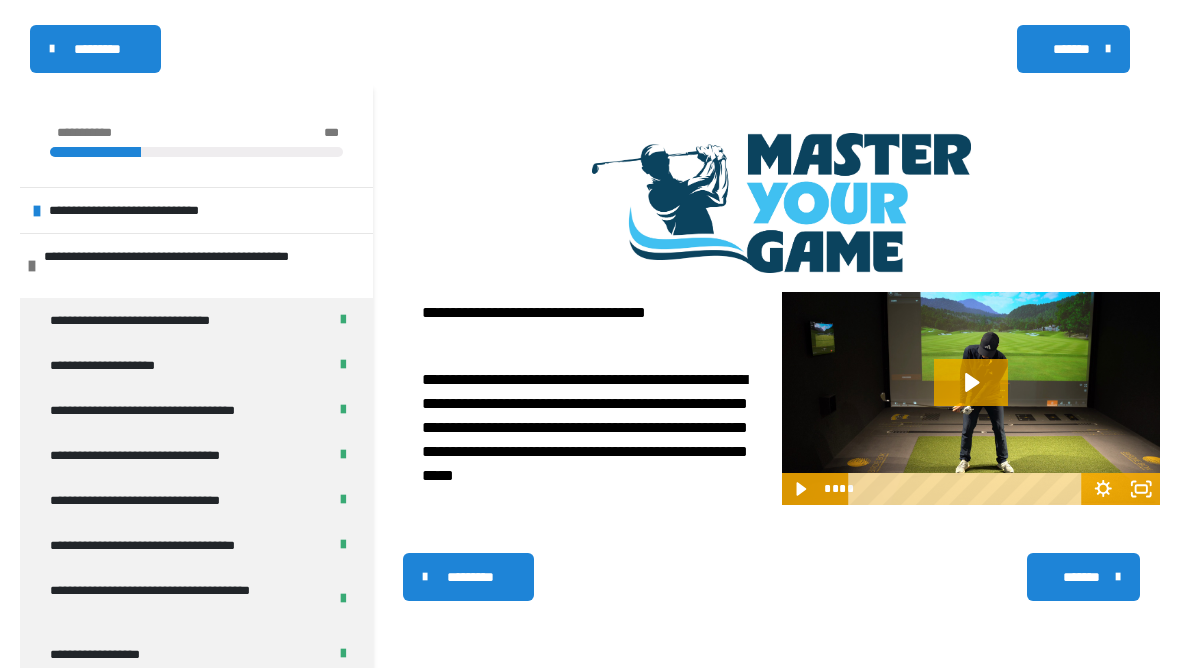 click on "*******" at bounding box center (1081, 577) 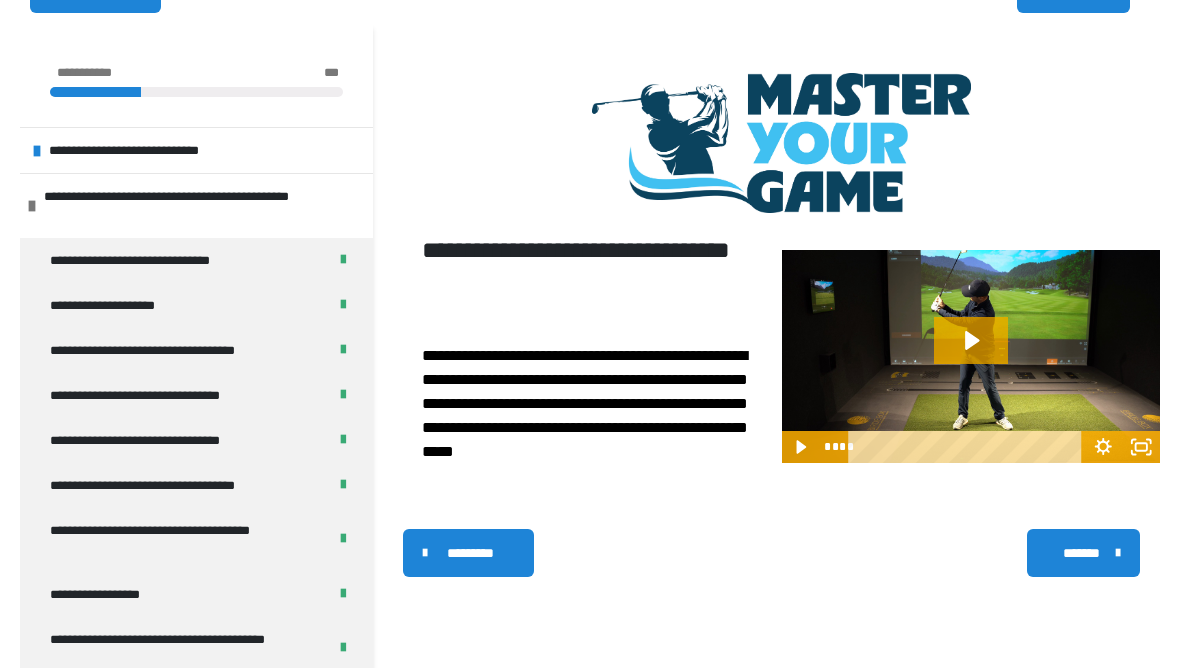 click 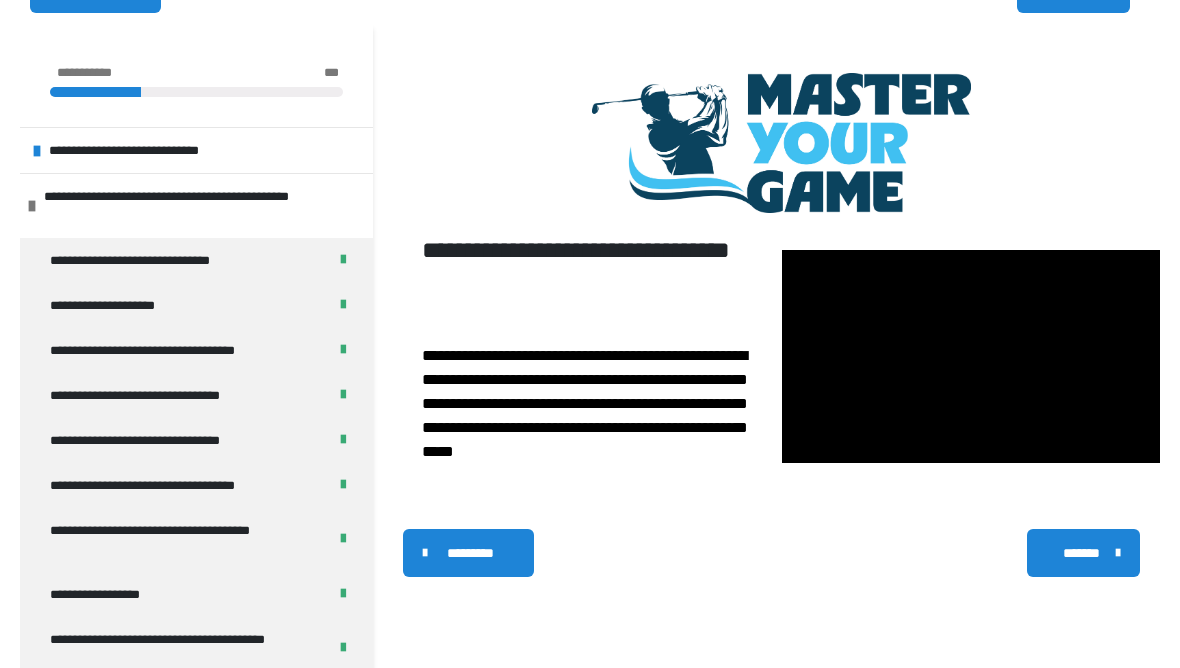 click at bounding box center (971, 356) 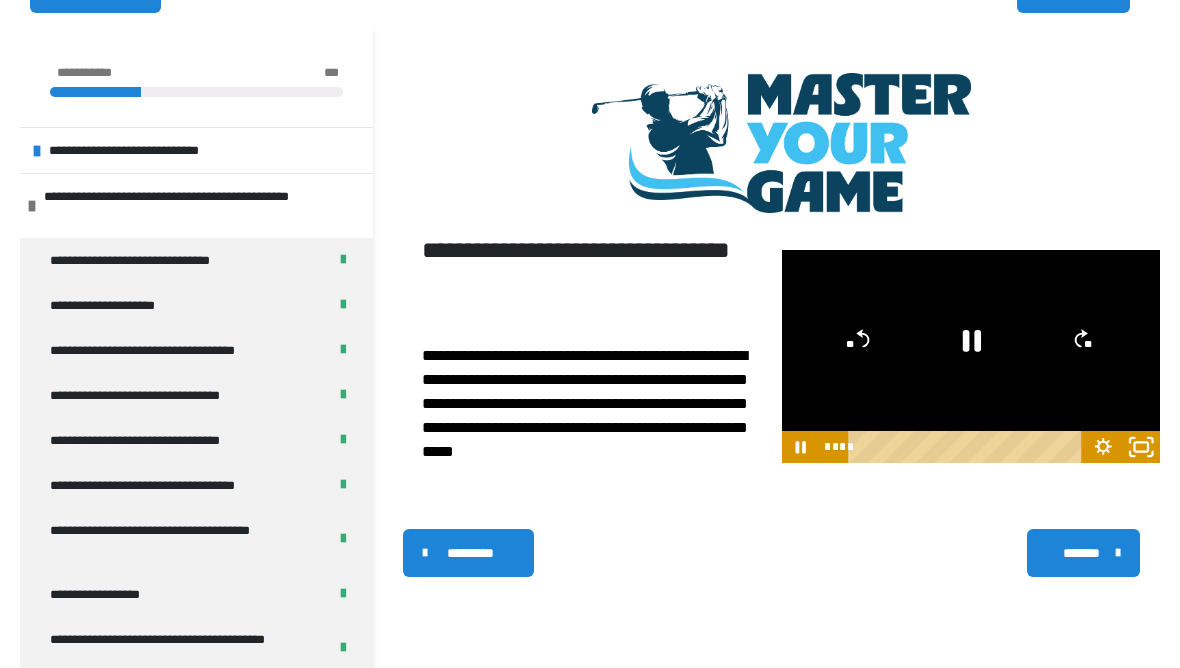 click 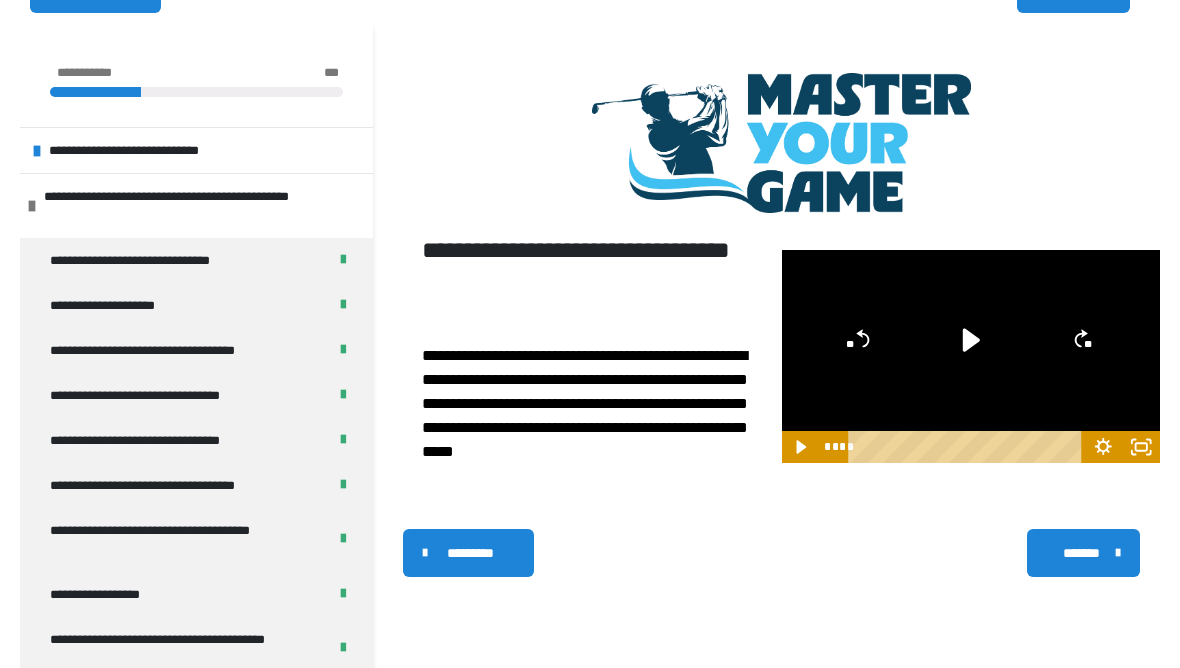 click on "*******" at bounding box center (1081, 553) 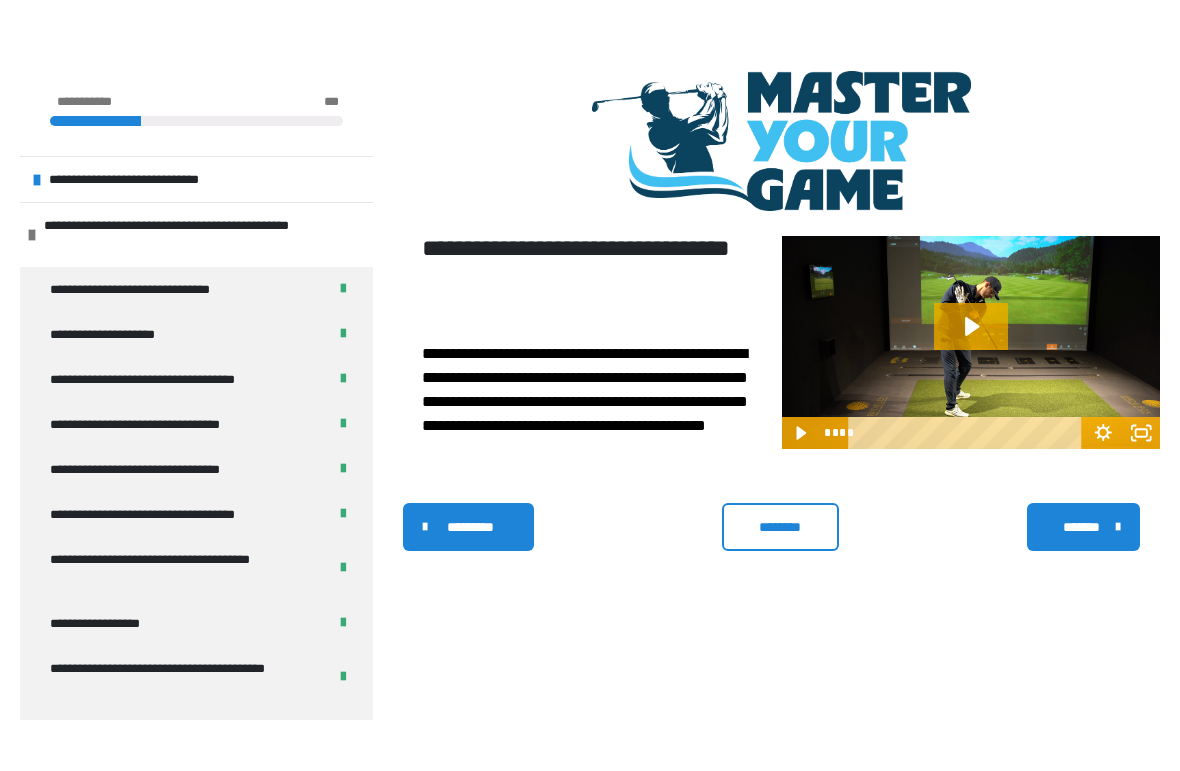 scroll, scrollTop: 334, scrollLeft: 0, axis: vertical 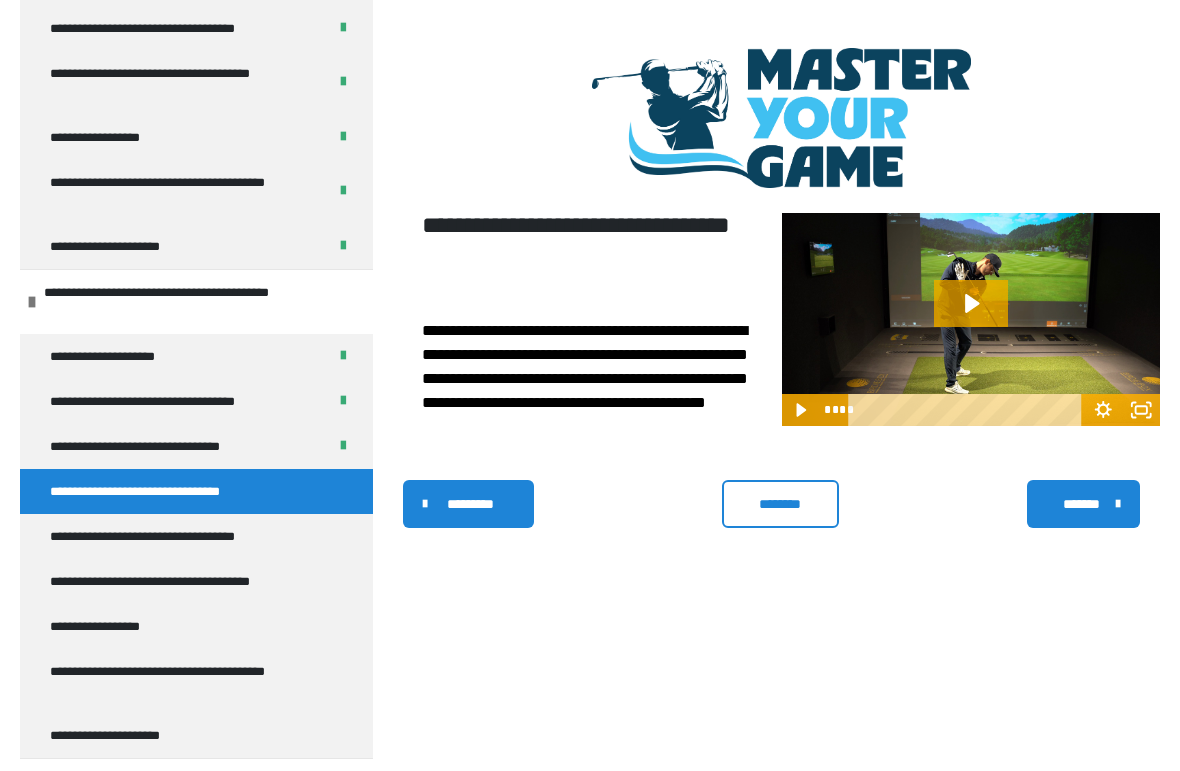 click 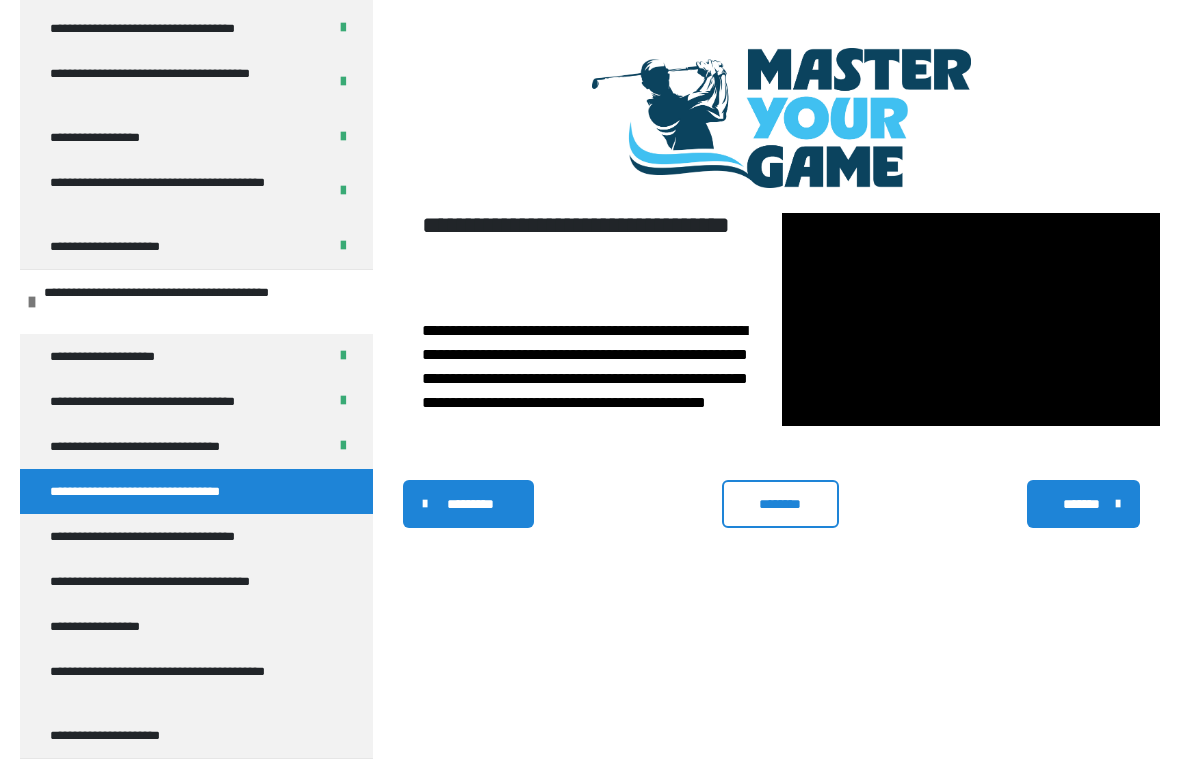 click at bounding box center (971, 319) 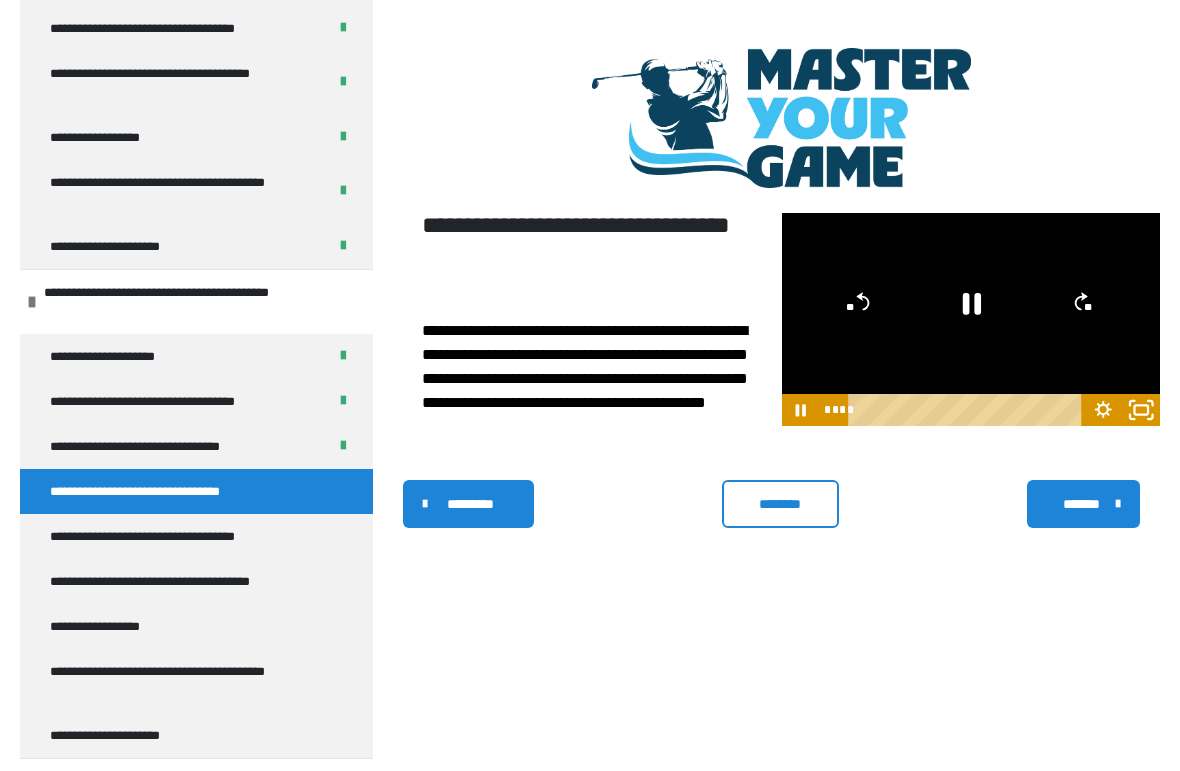 click 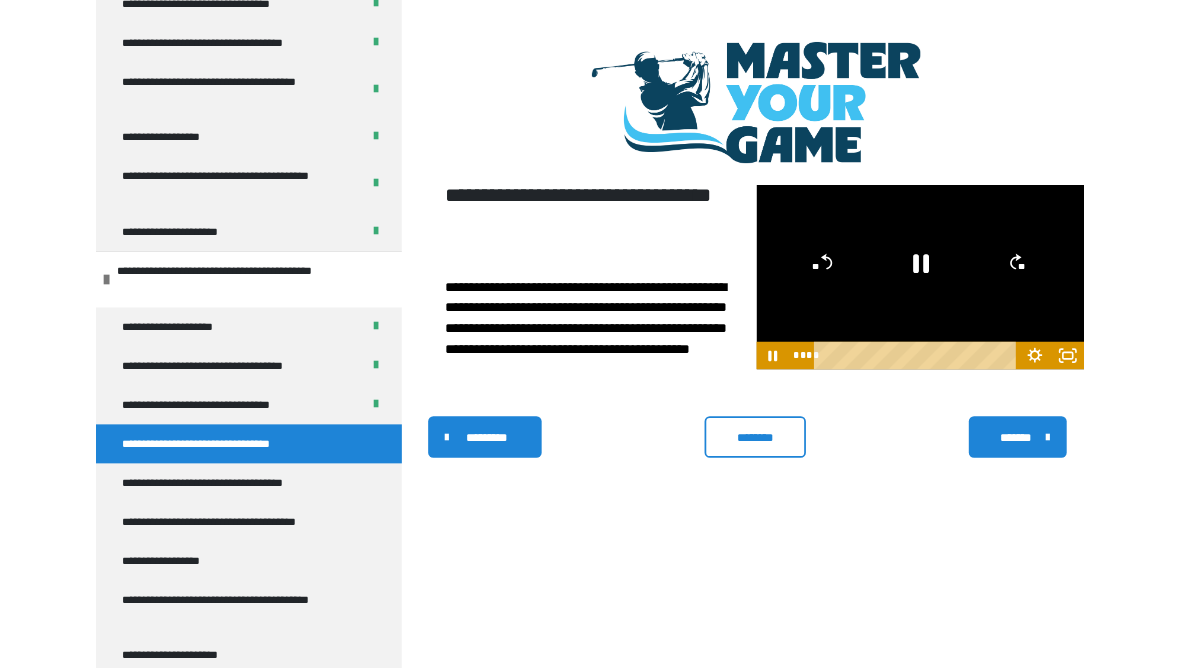 scroll, scrollTop: 413, scrollLeft: 0, axis: vertical 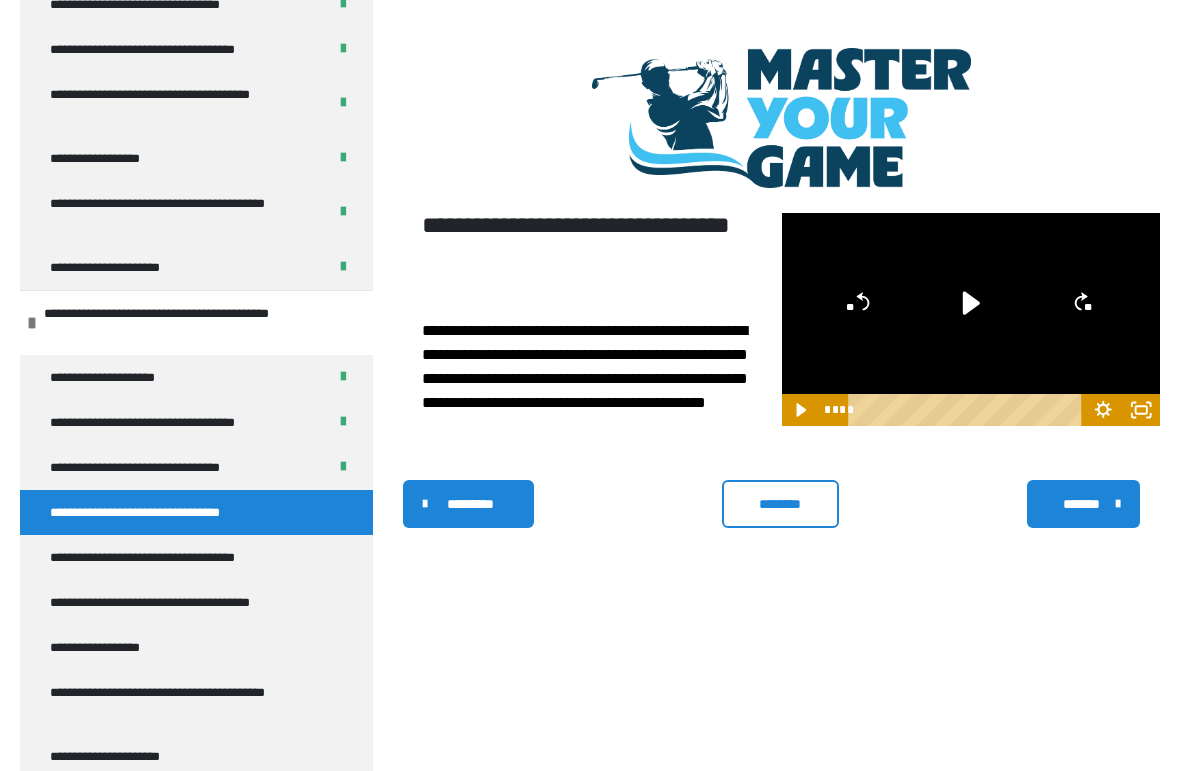 click on "*******" at bounding box center [1081, 504] 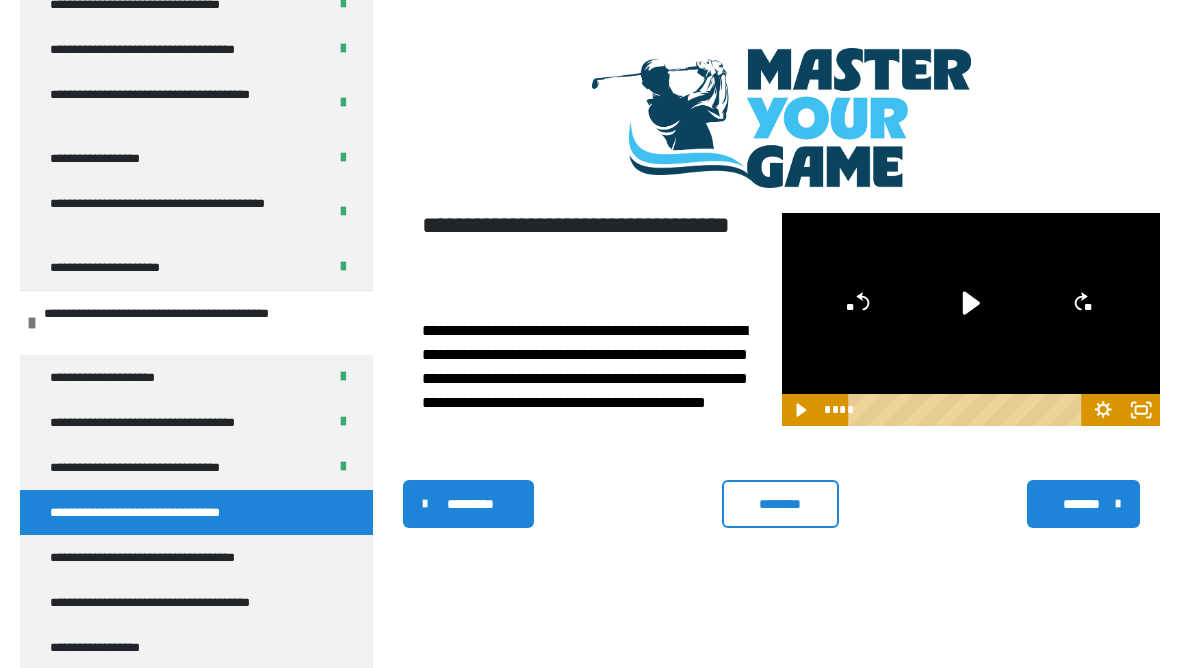 scroll, scrollTop: 309, scrollLeft: 0, axis: vertical 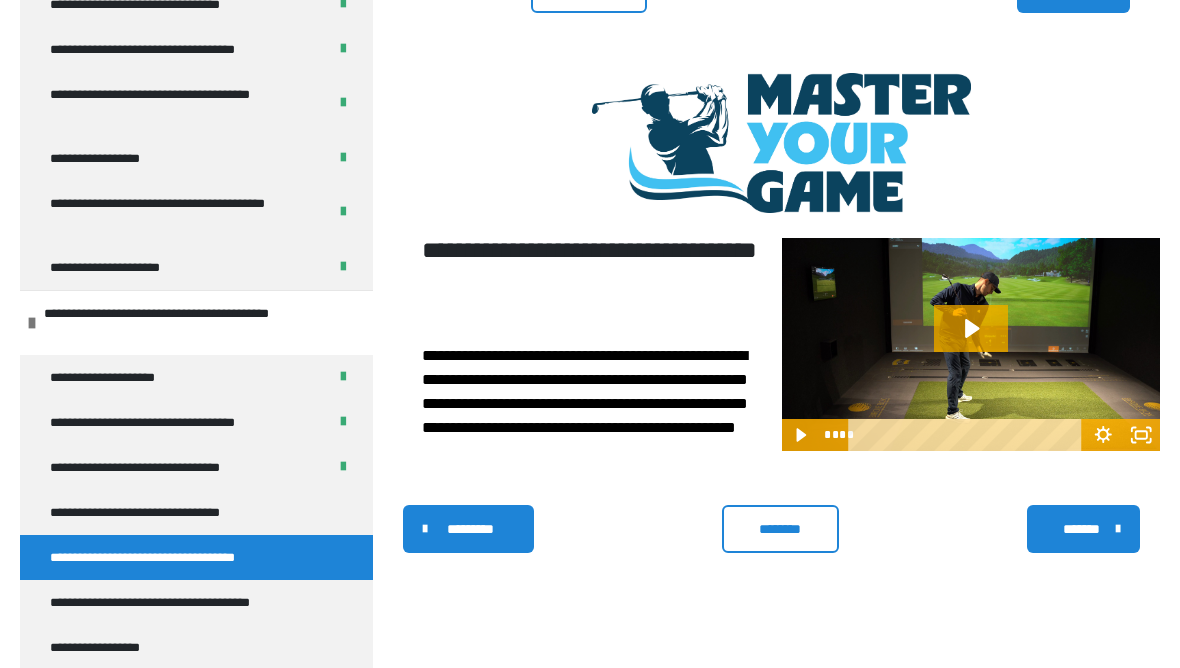 click 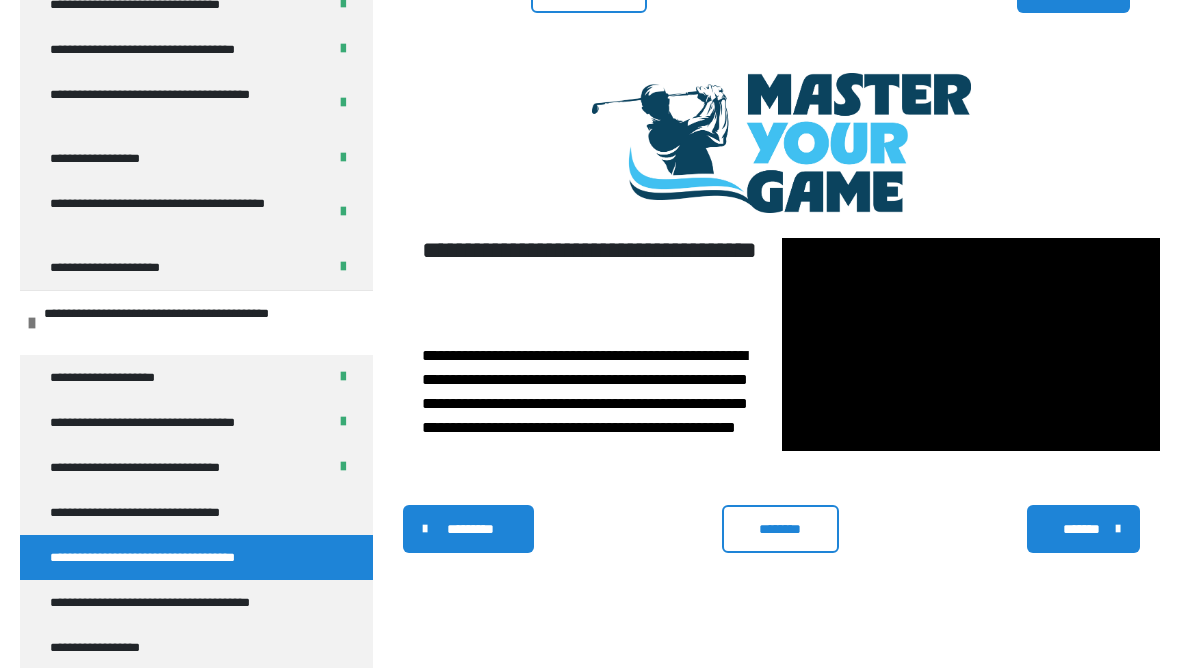 click at bounding box center (971, 344) 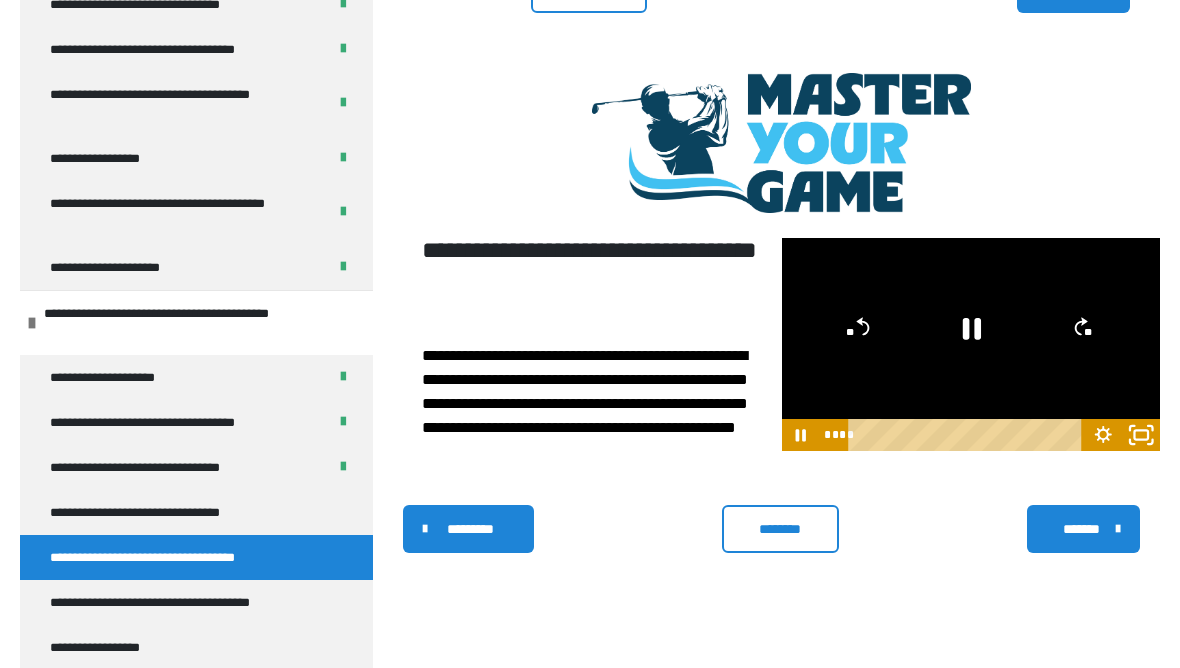 click 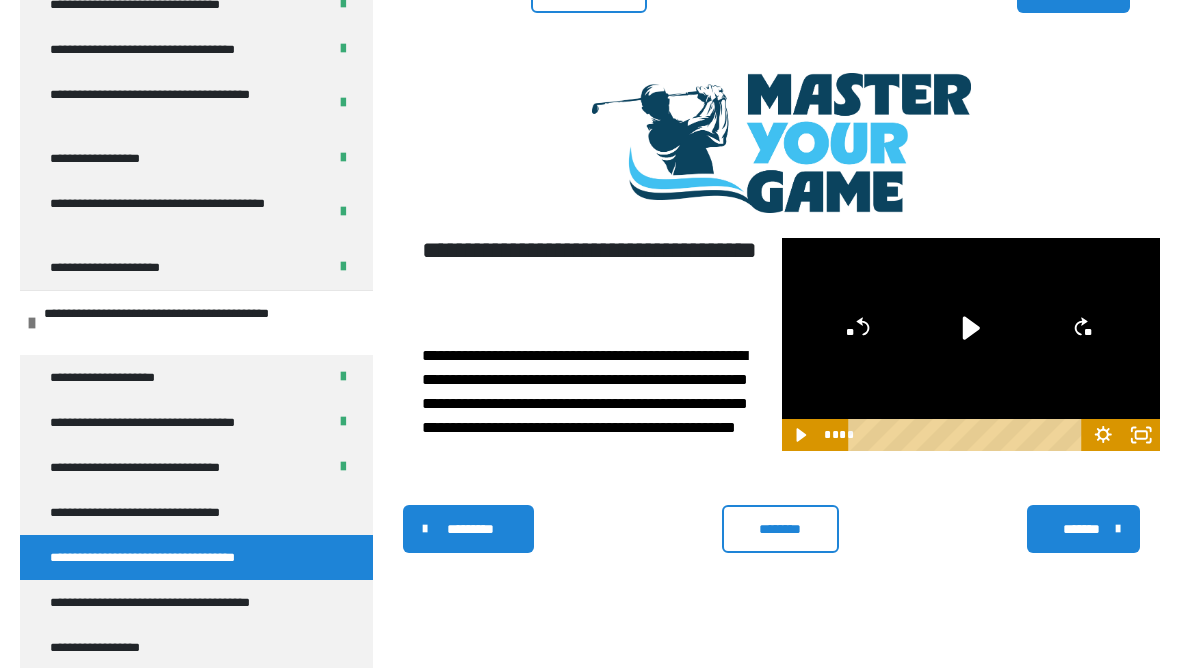 click on "*******" at bounding box center (1083, 529) 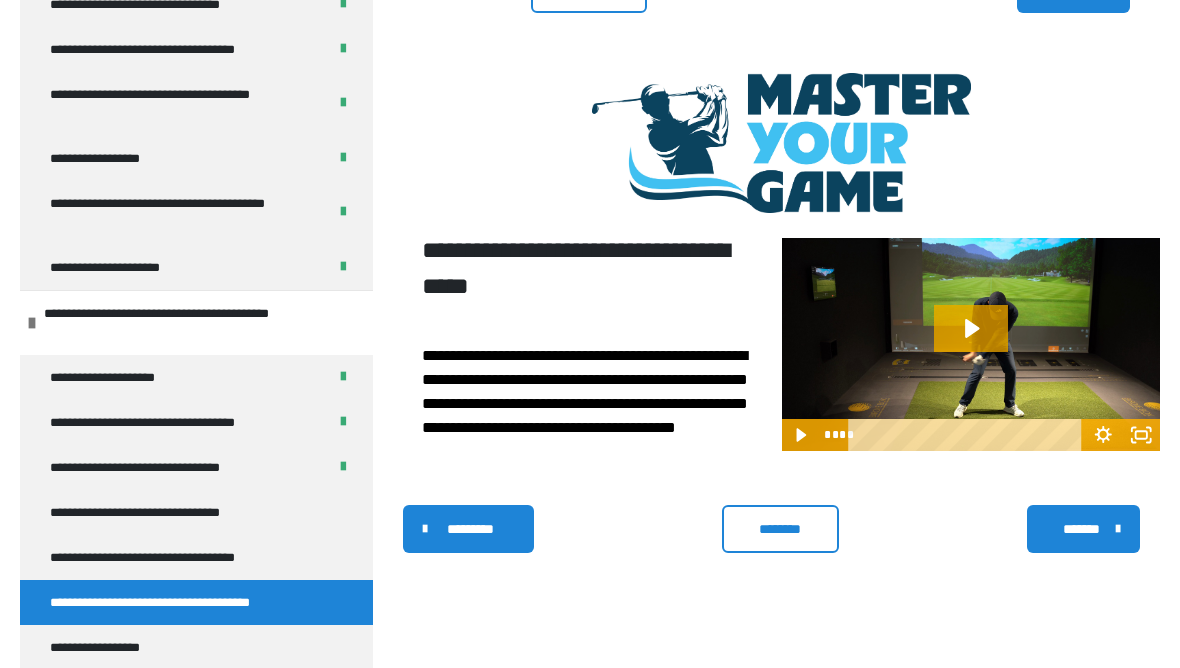 click 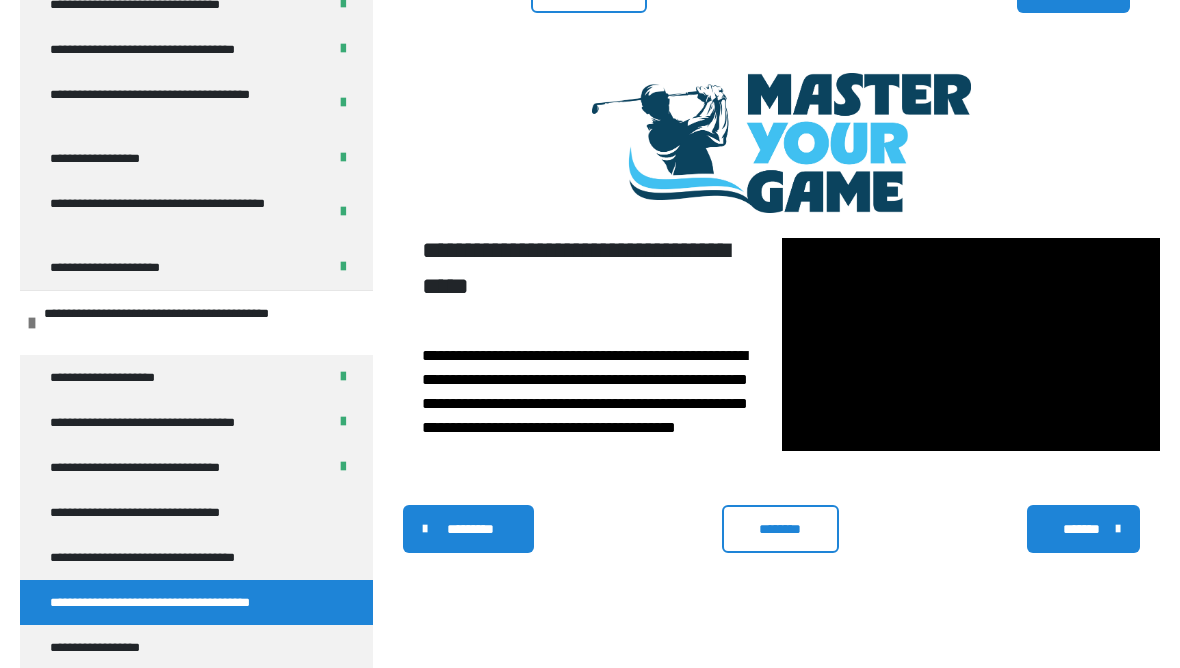 click at bounding box center (971, 344) 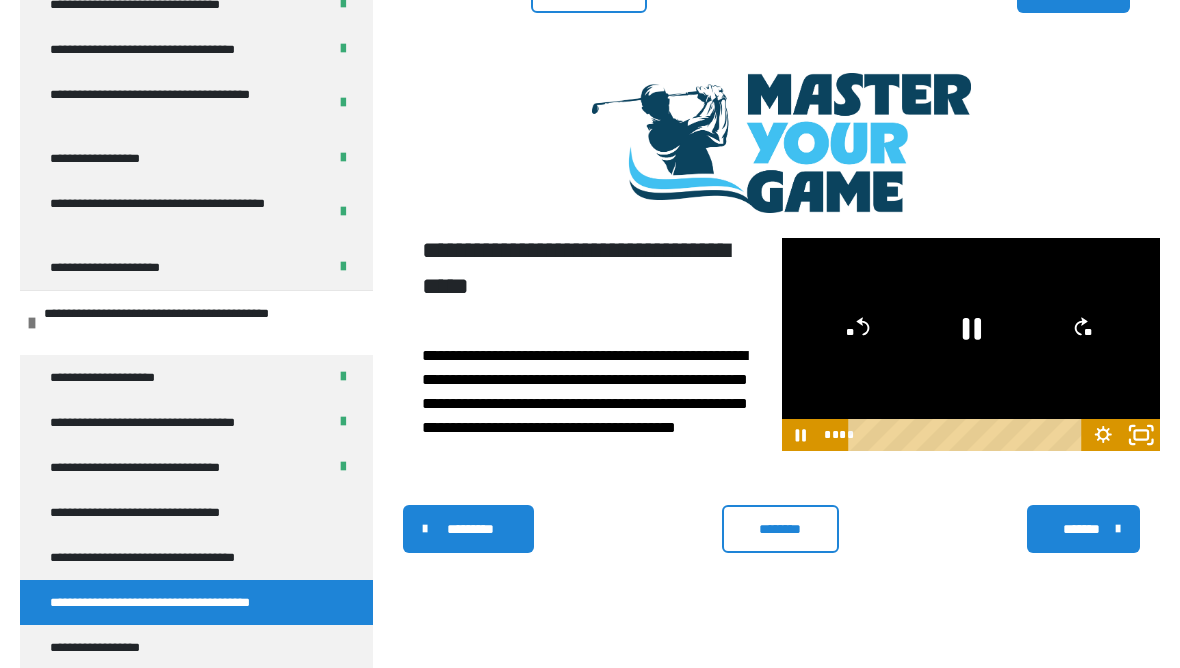 click 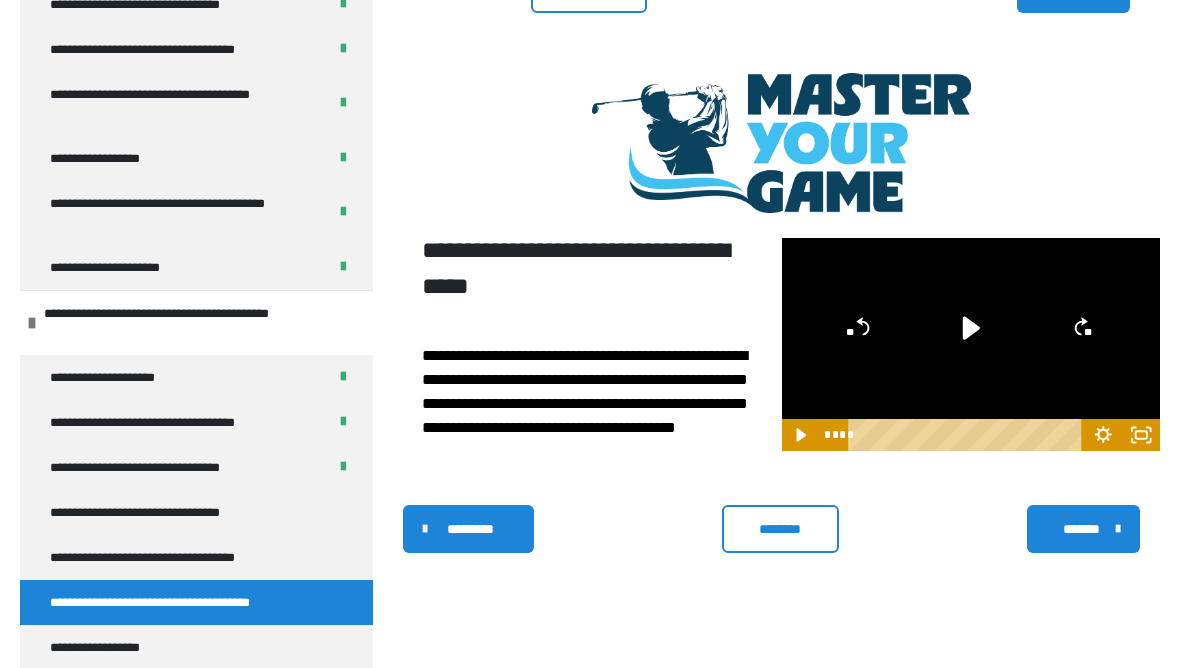 click on "*******" at bounding box center [1083, 529] 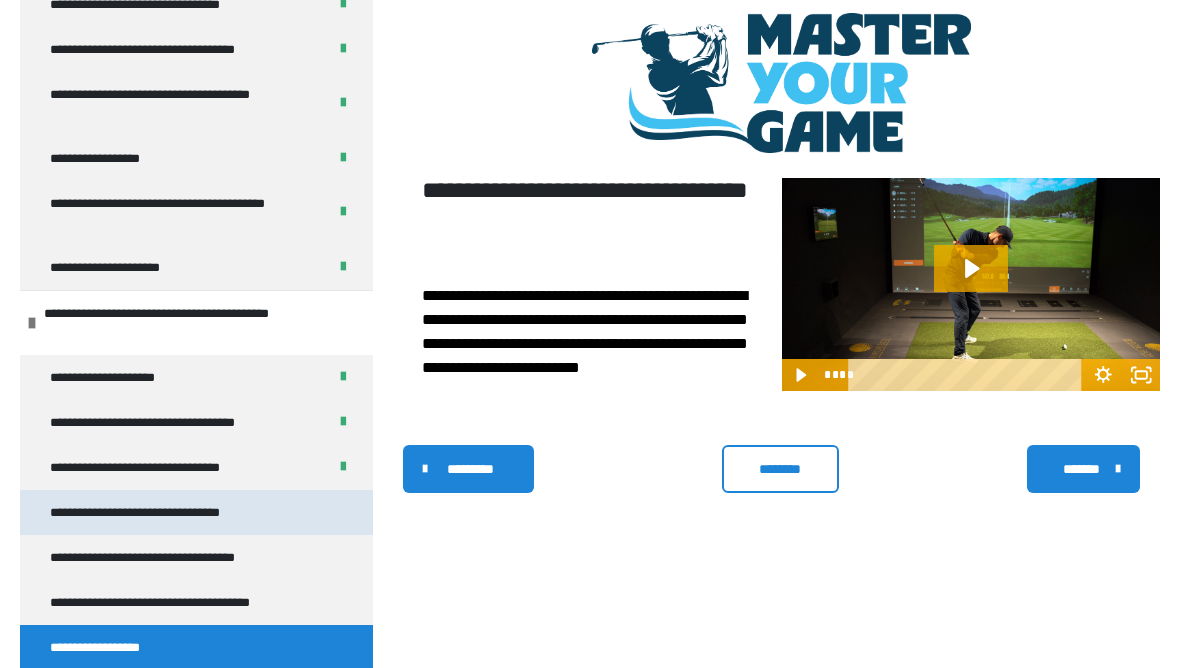 click on "**********" at bounding box center [171, 512] 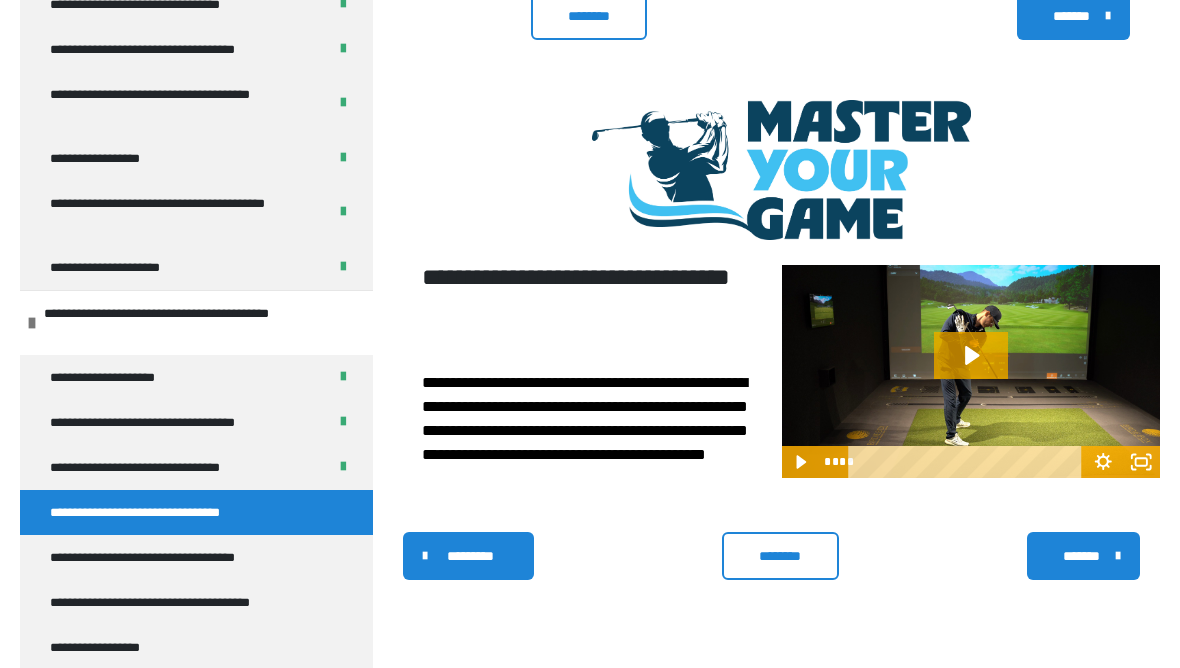click on "********" at bounding box center (780, 556) 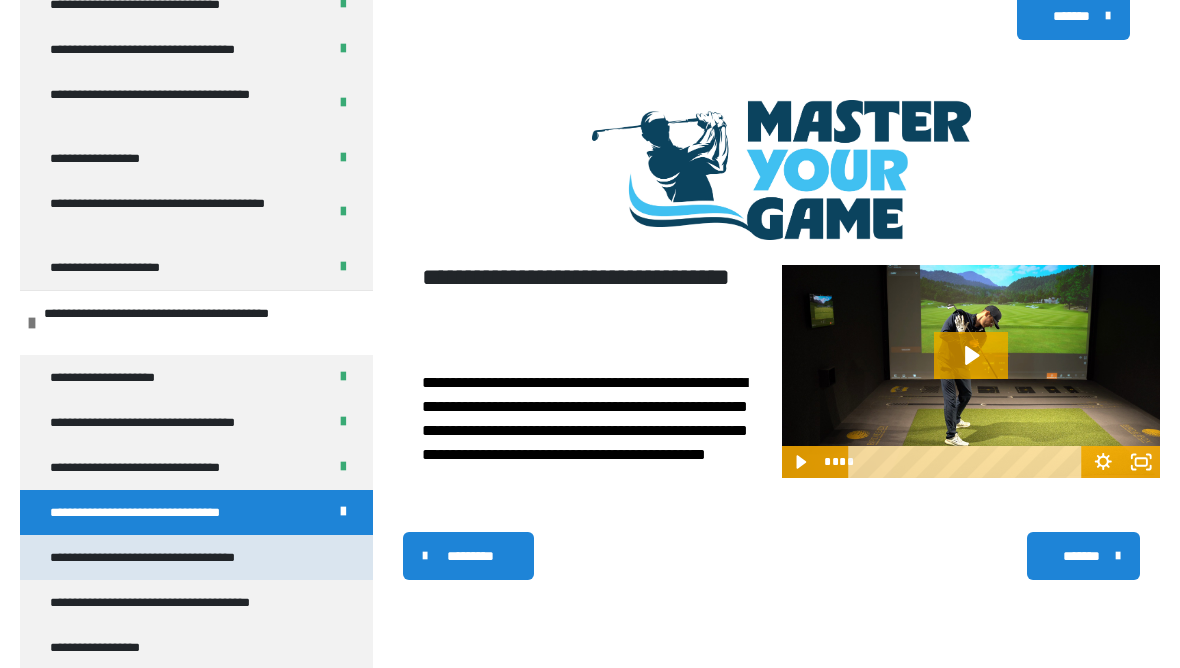 click on "**********" at bounding box center [175, 557] 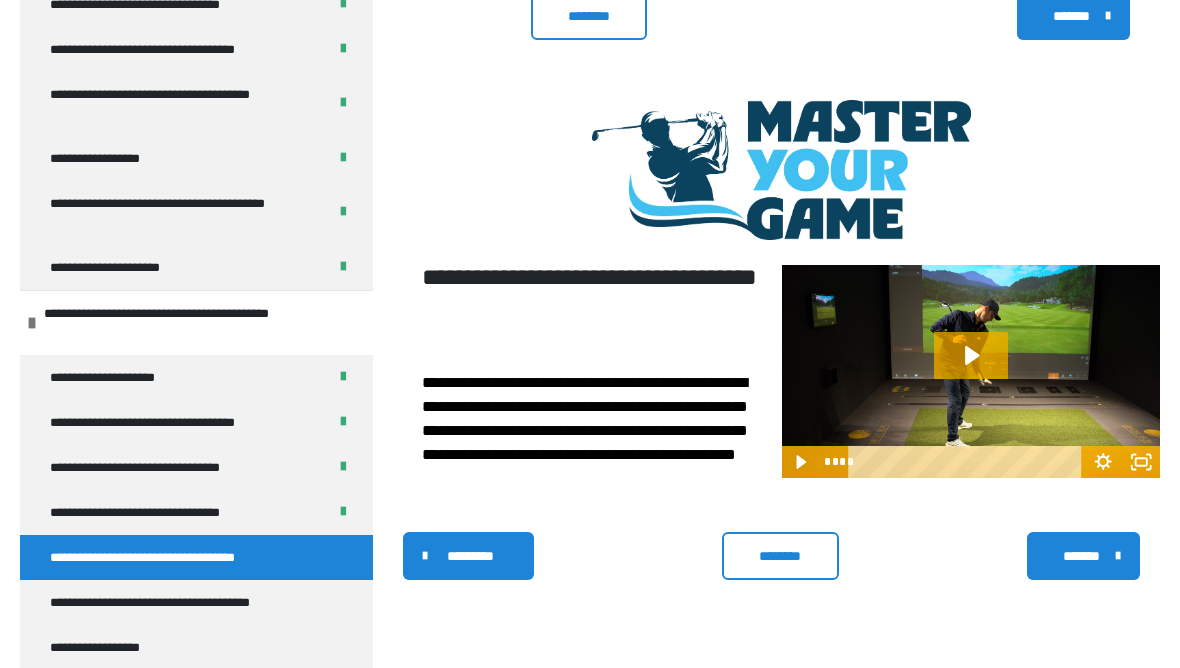 click on "********" at bounding box center (780, 556) 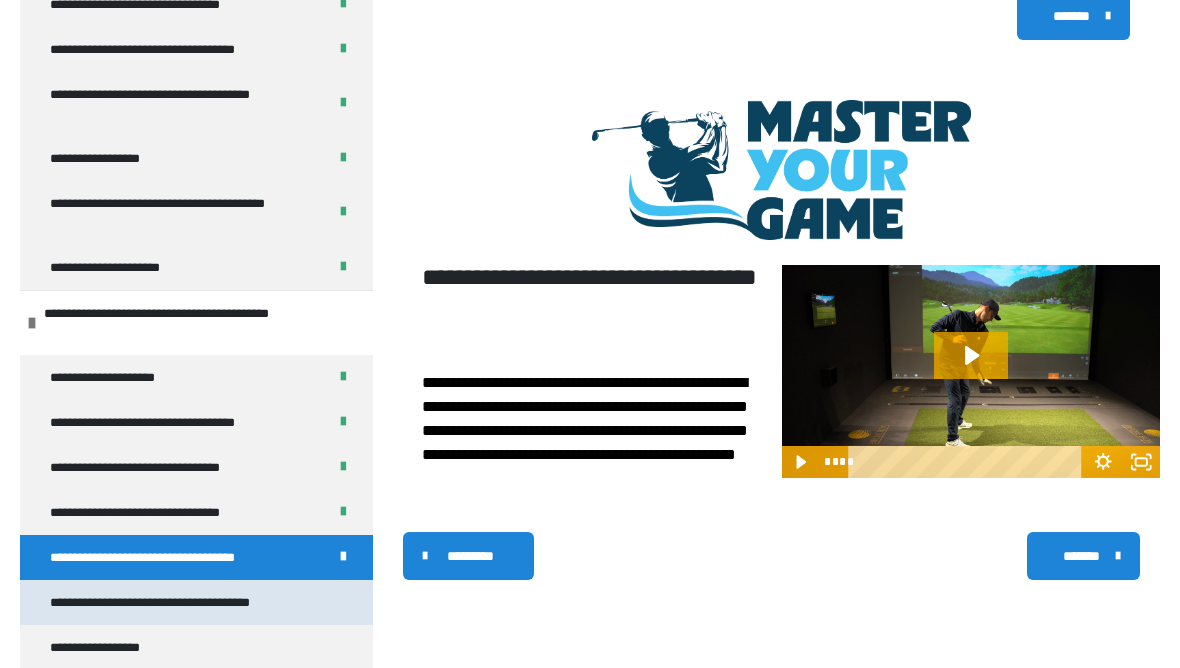 click on "**********" at bounding box center (182, 602) 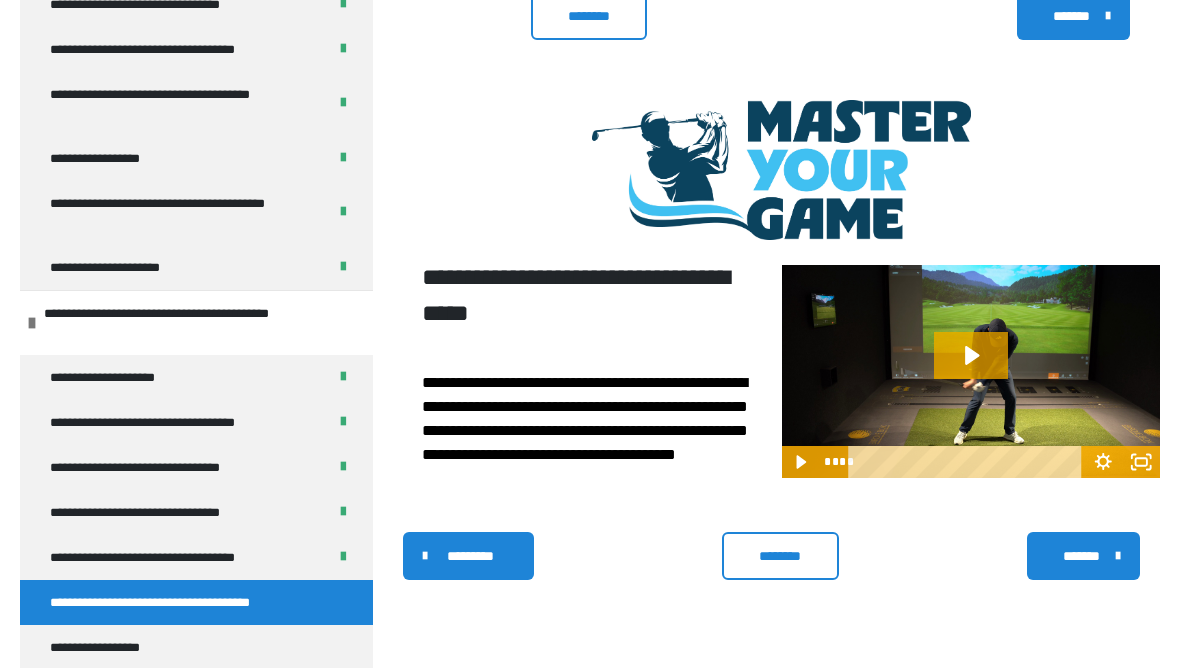 click on "********" at bounding box center (780, 556) 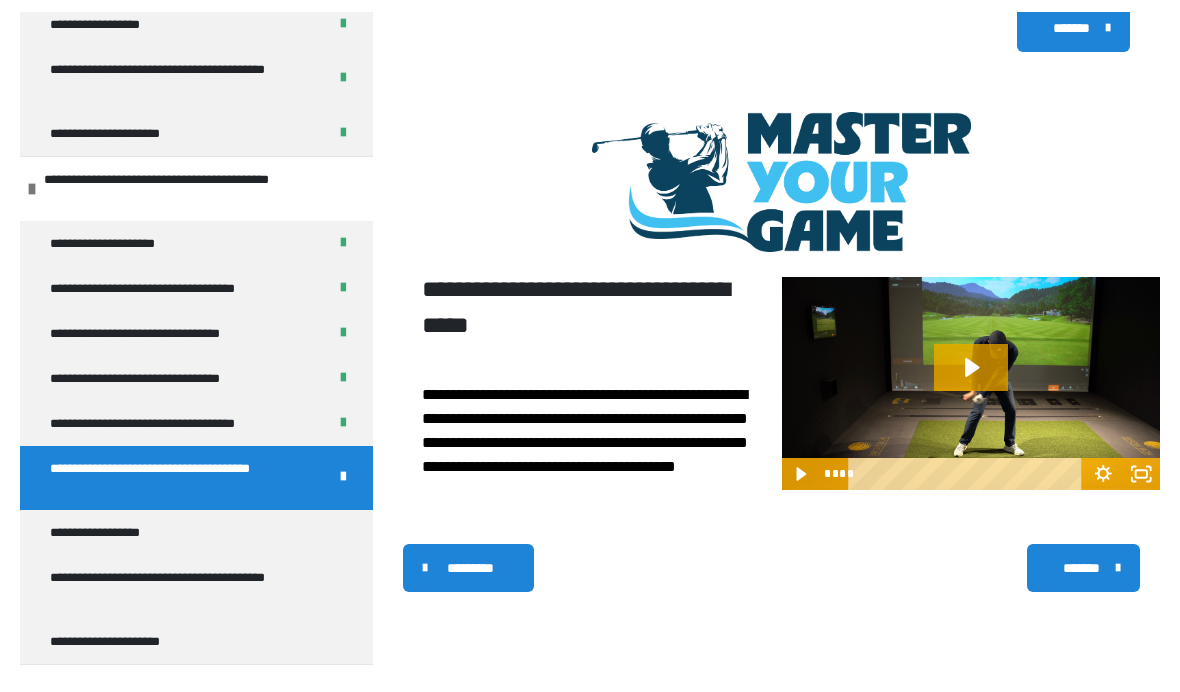scroll, scrollTop: 559, scrollLeft: 0, axis: vertical 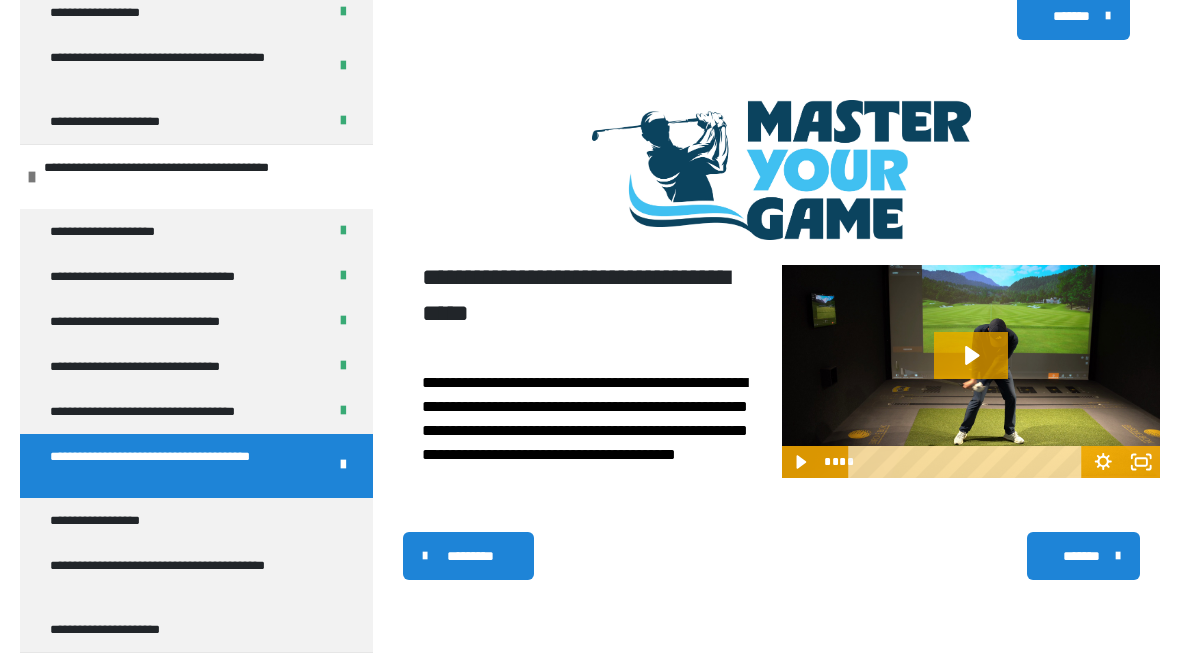 click on "*******" at bounding box center [1081, 556] 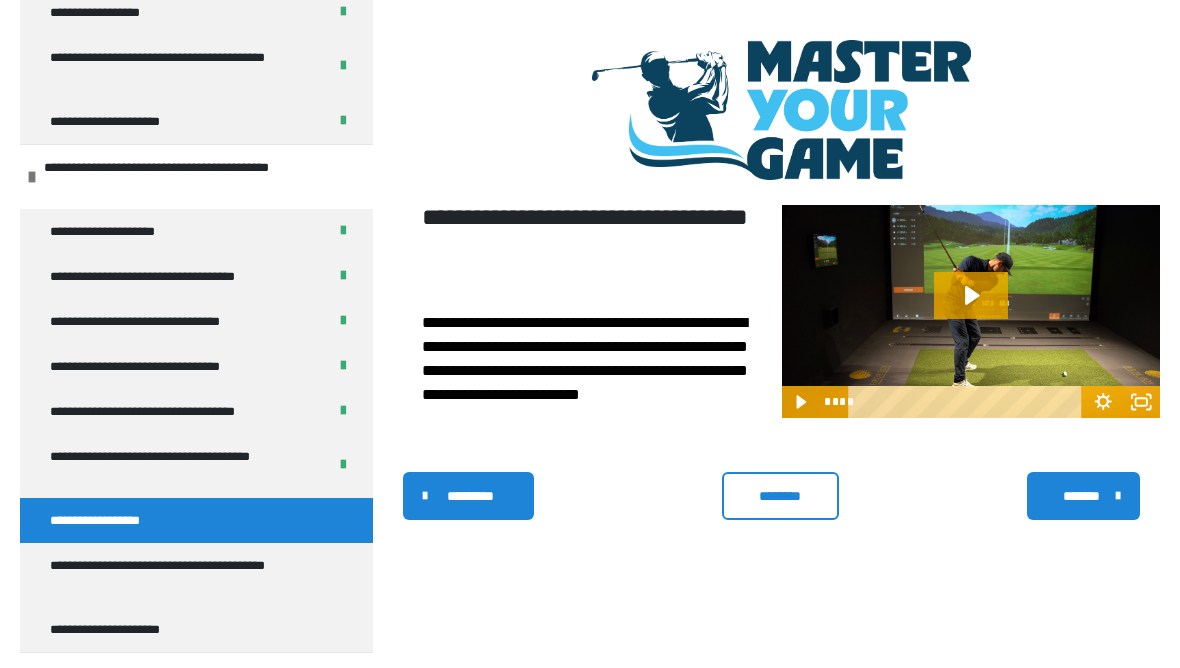 click 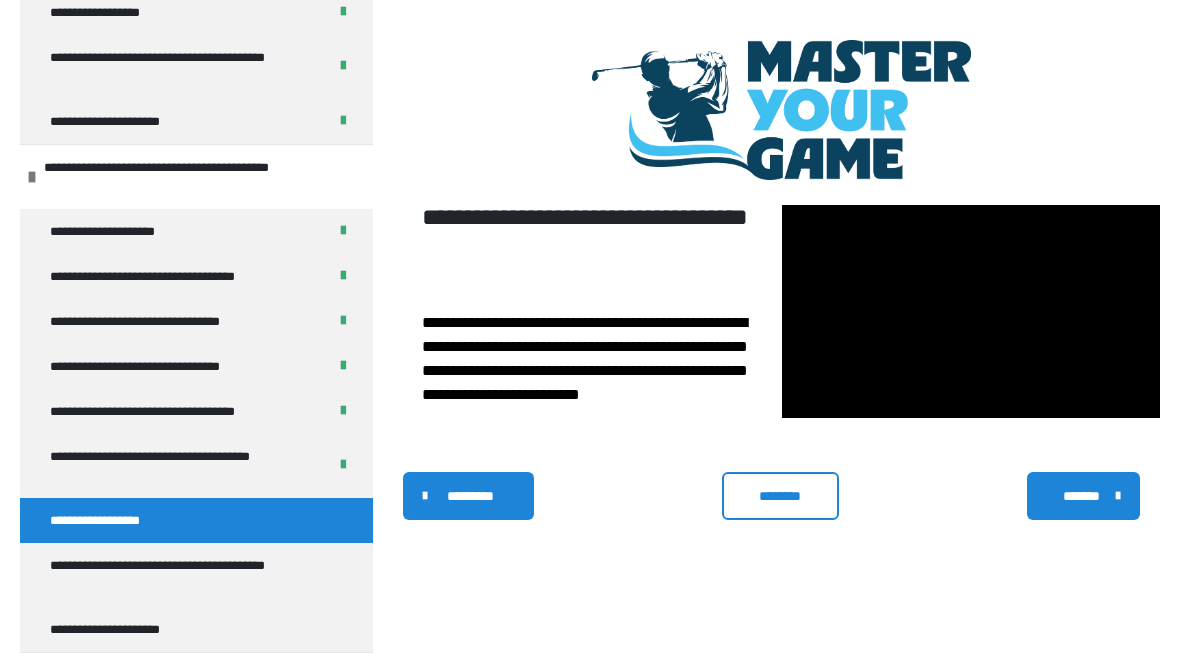 click at bounding box center (971, 311) 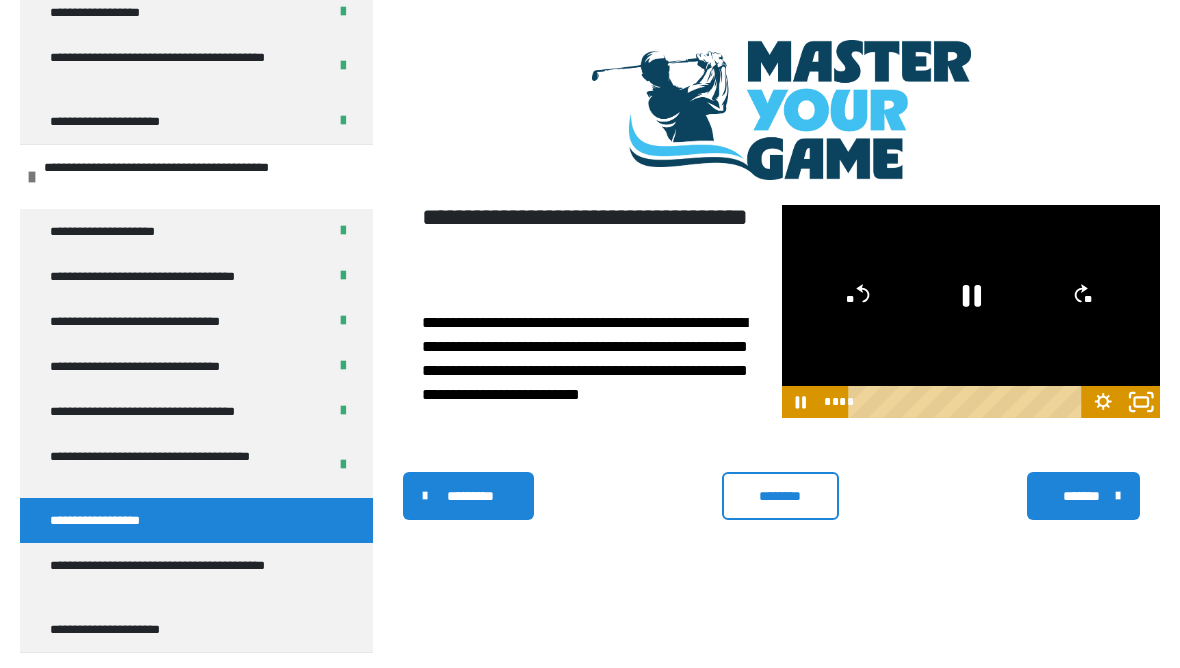 click 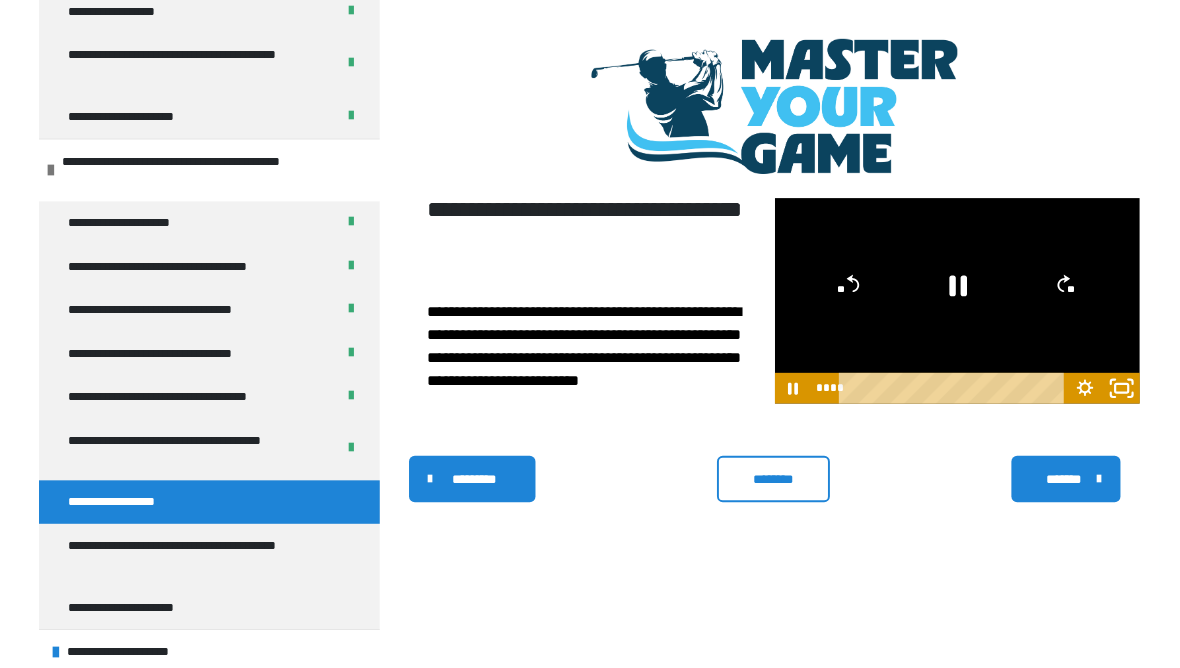 scroll, scrollTop: 535, scrollLeft: 0, axis: vertical 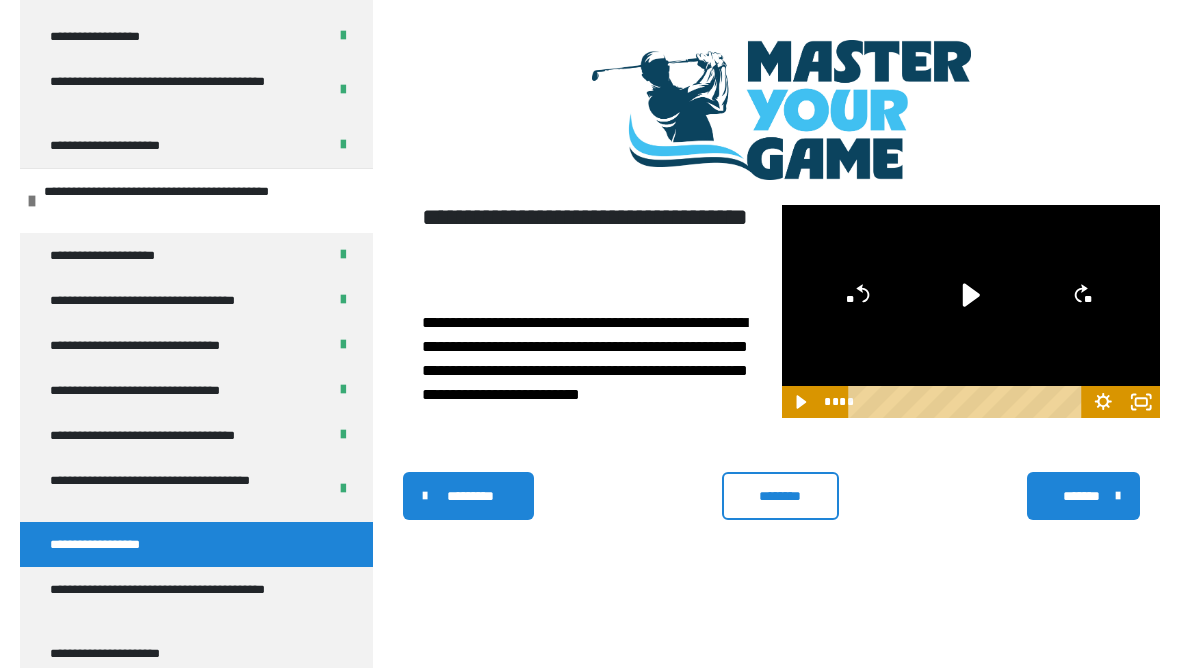 click on "********" at bounding box center [780, 496] 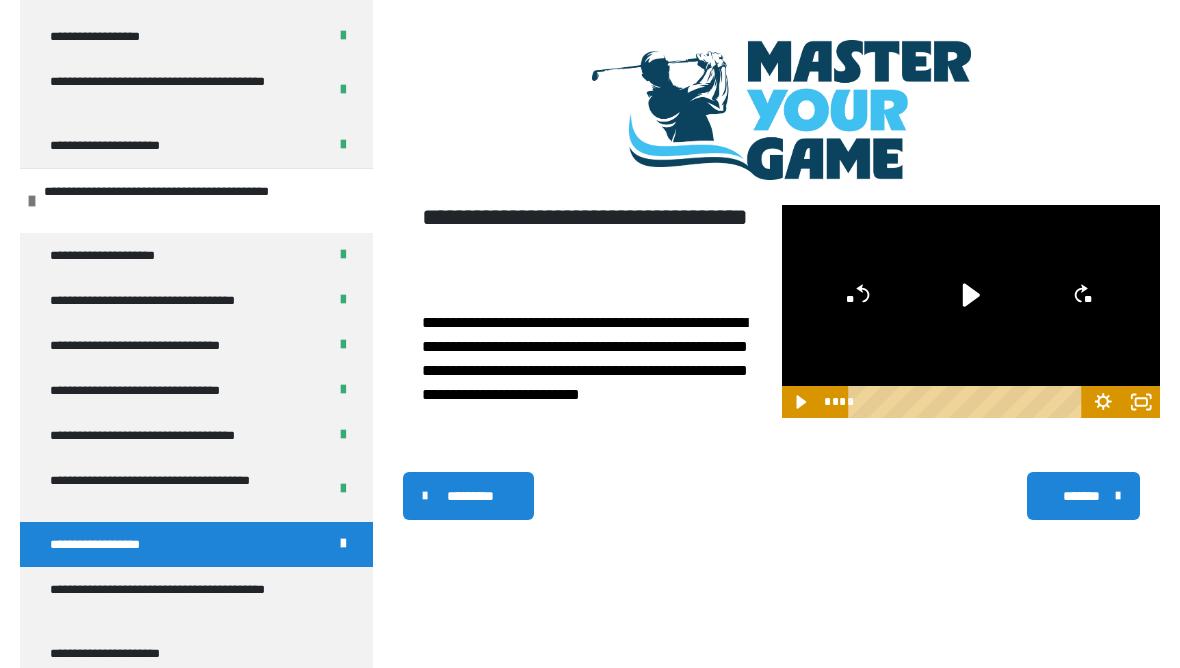 click on "*******" at bounding box center (1081, 496) 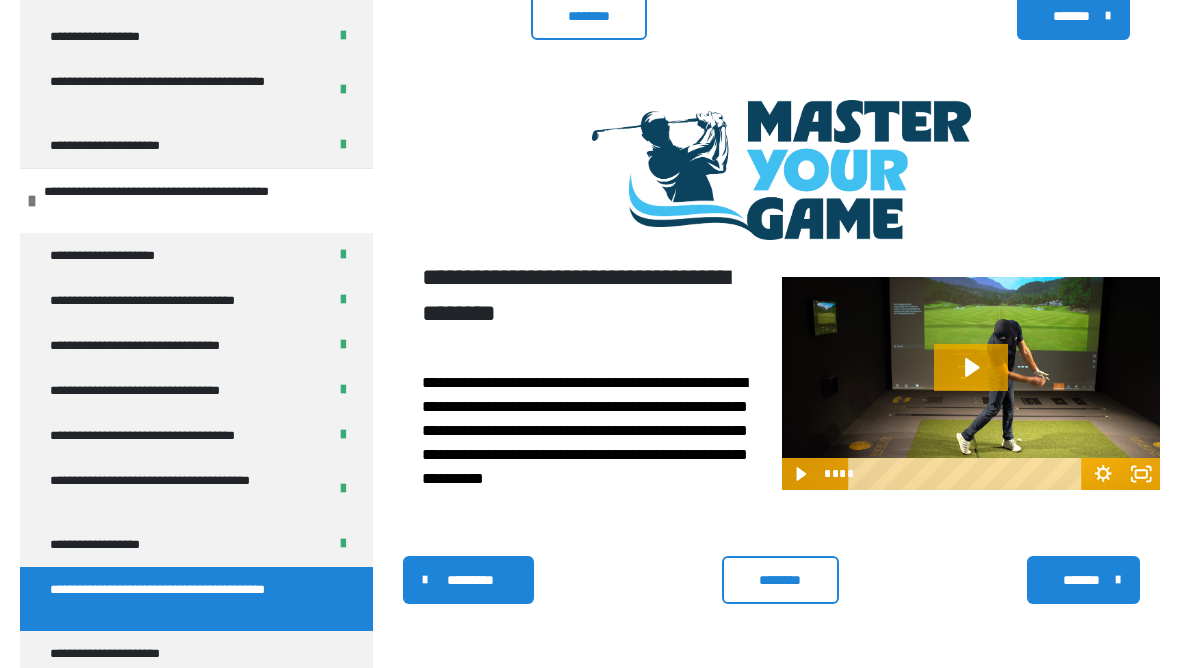 click 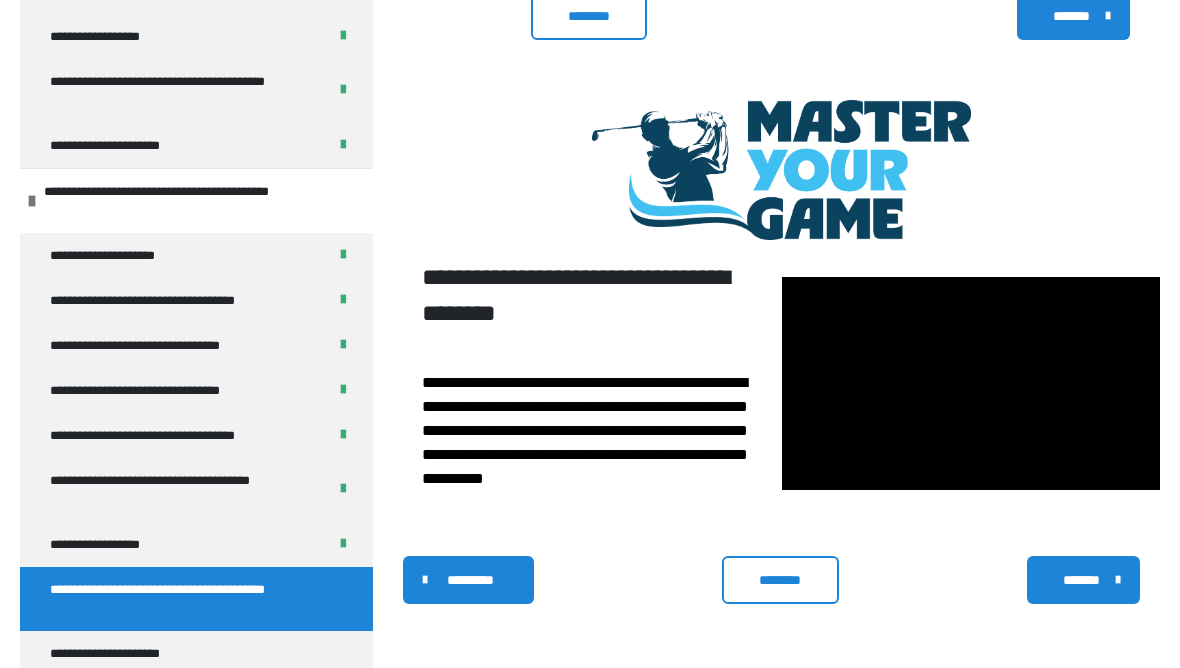 click at bounding box center [971, 383] 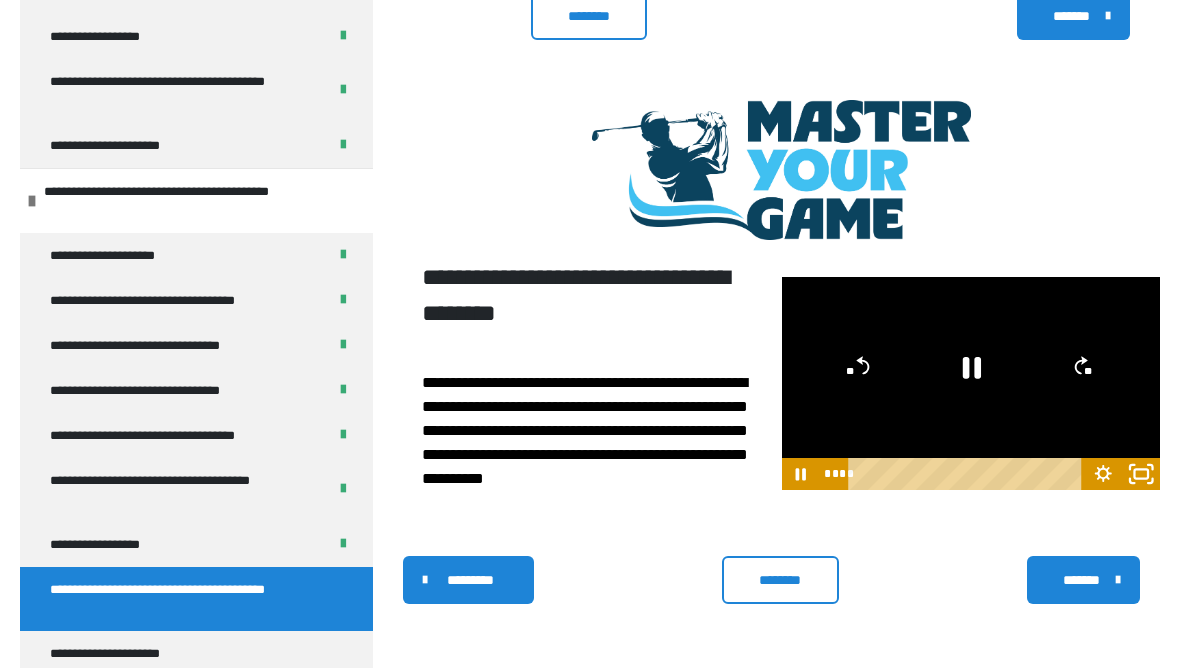 click 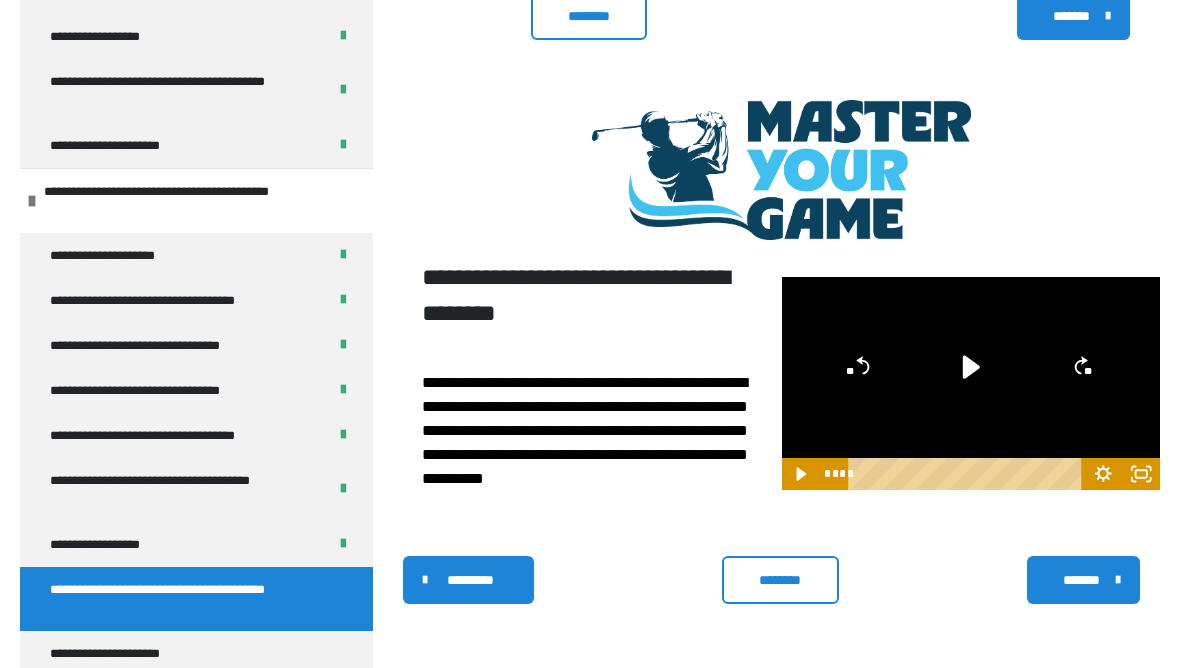 click on "********" at bounding box center (780, 580) 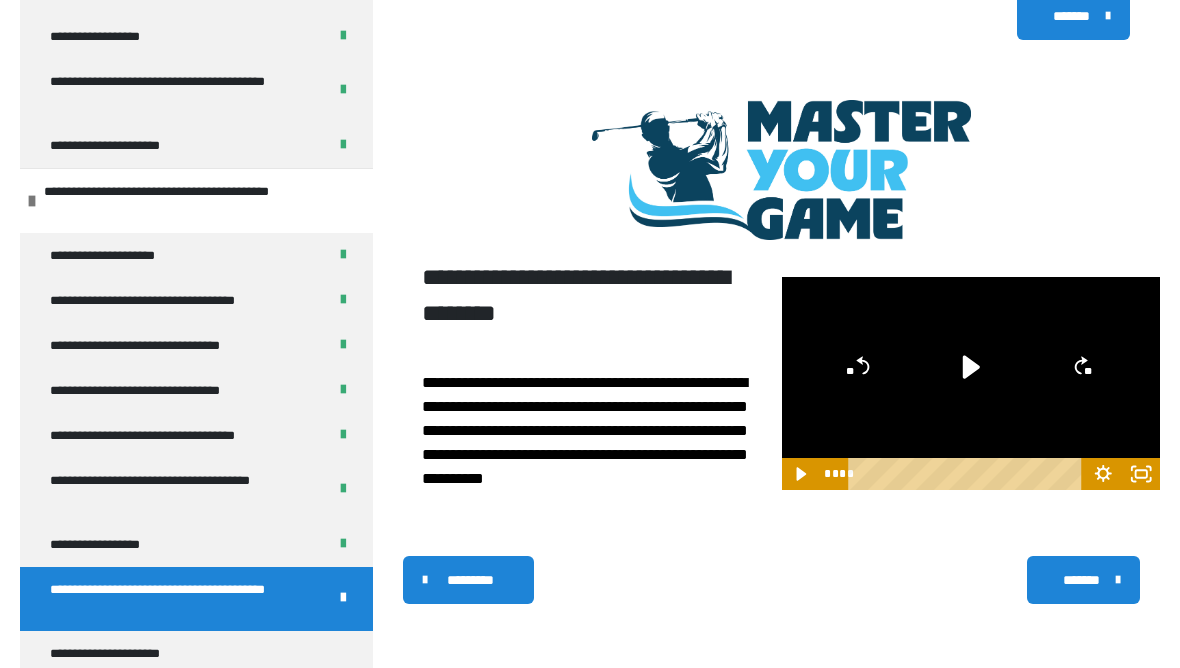 click on "*******" at bounding box center [1083, 580] 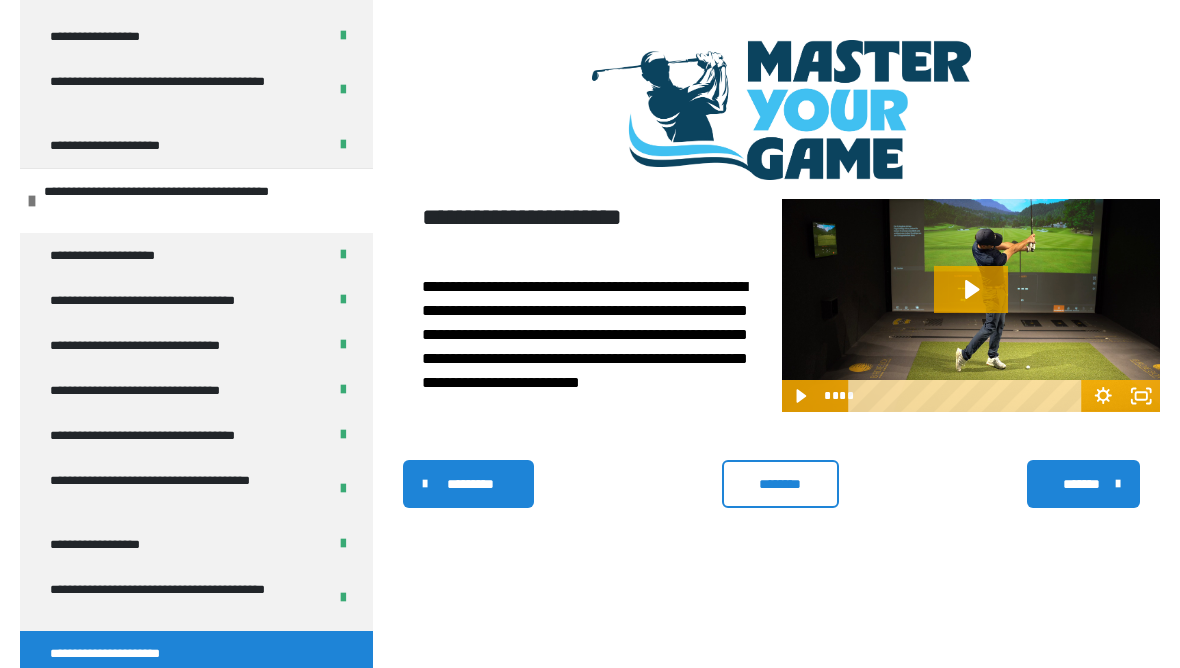 click 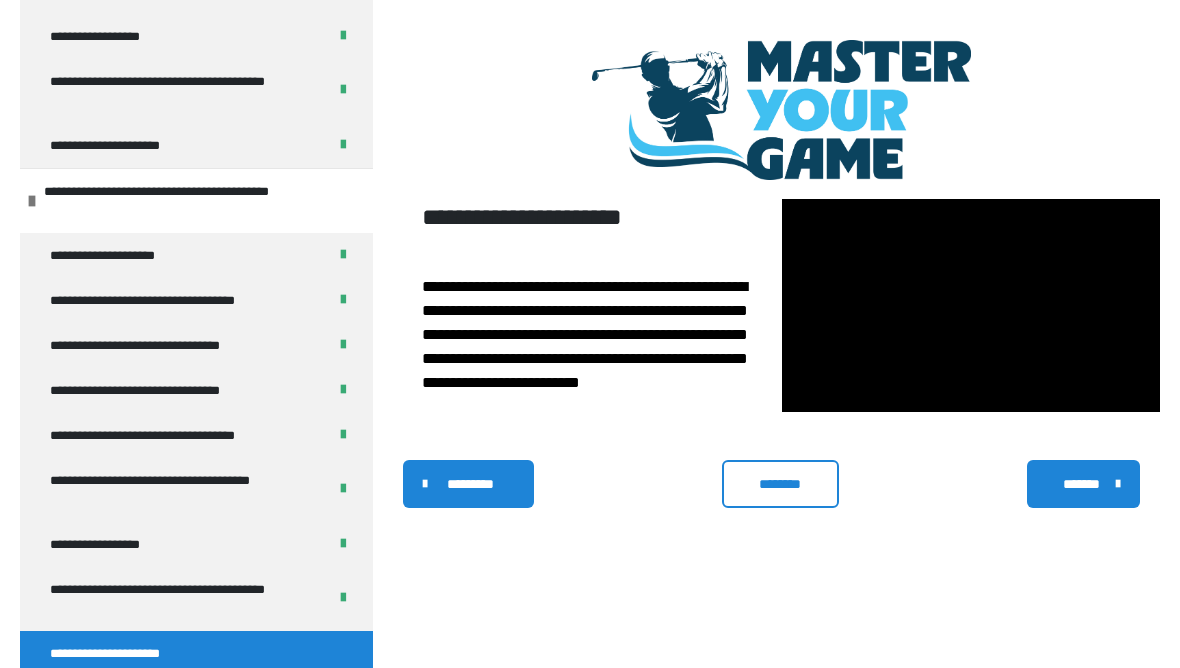 click at bounding box center [971, 305] 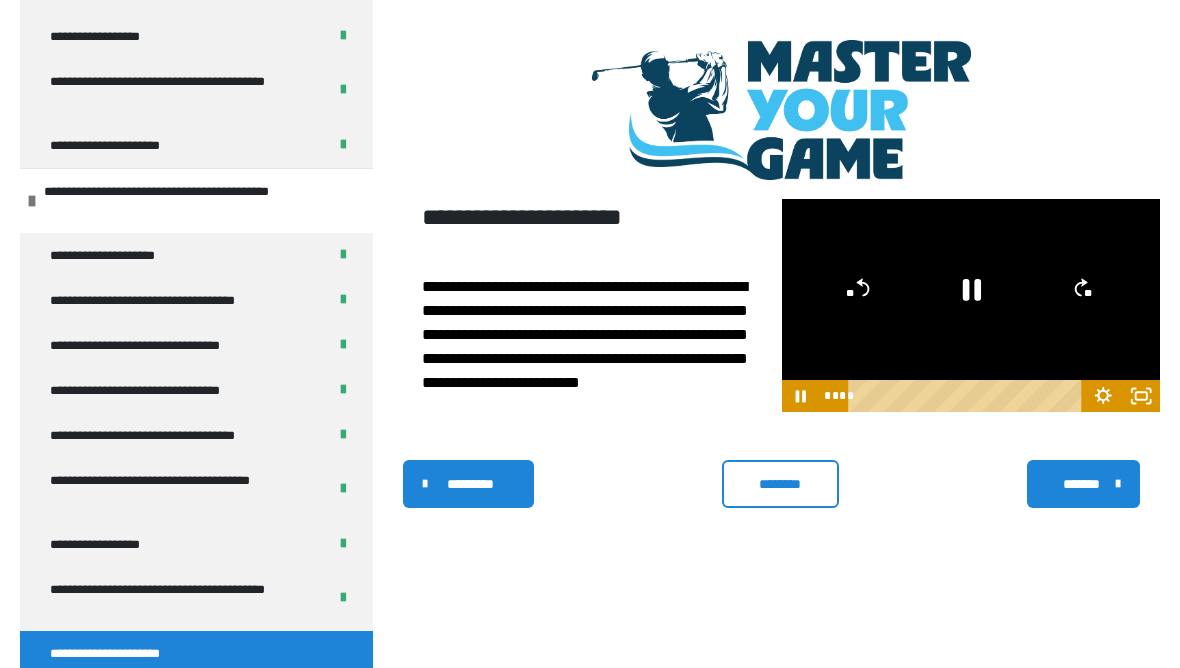 click 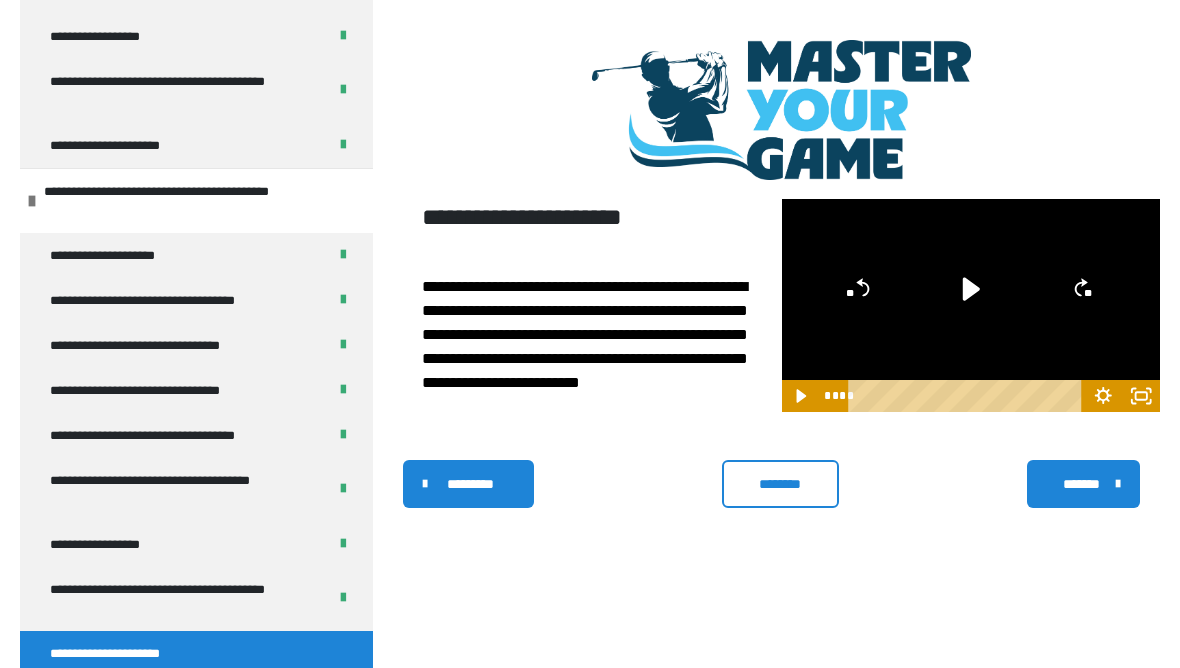 click on "********" at bounding box center (780, 484) 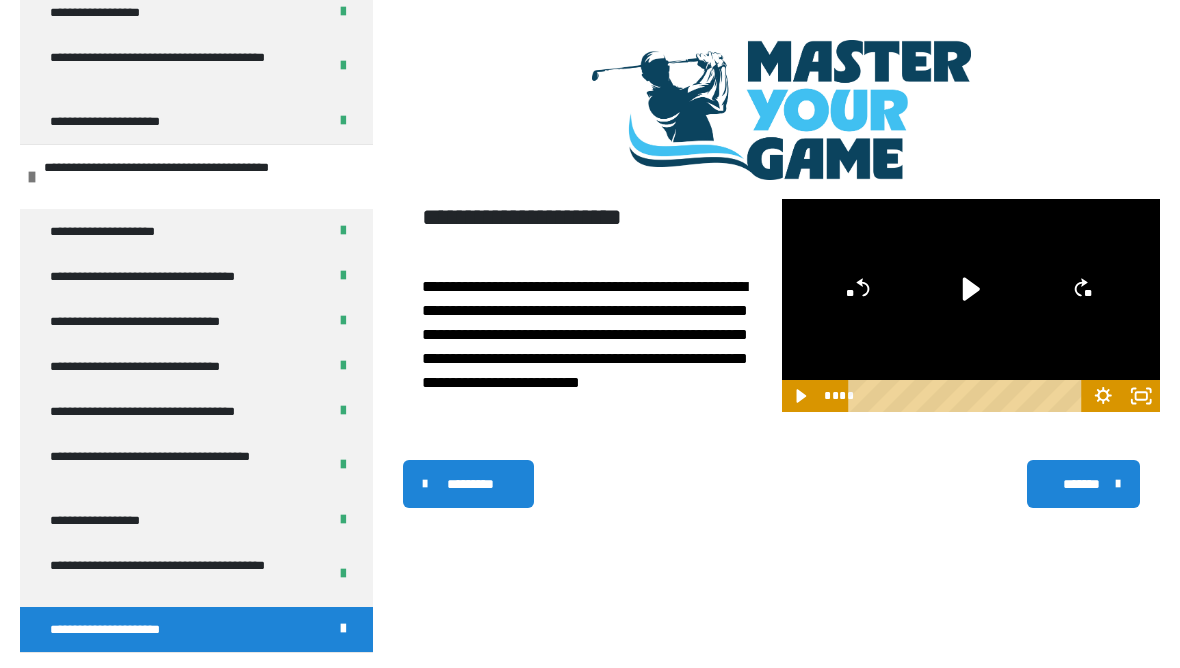 scroll, scrollTop: 559, scrollLeft: 0, axis: vertical 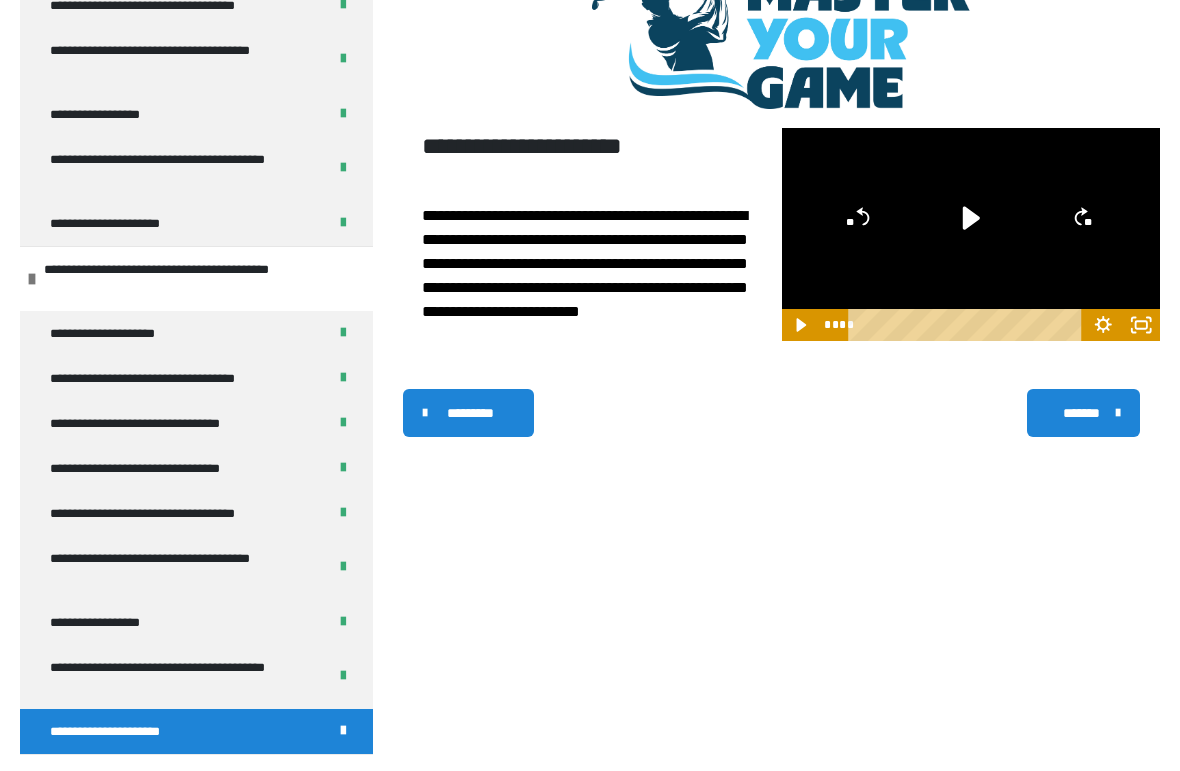 click on "**********" at bounding box center (130, 778) 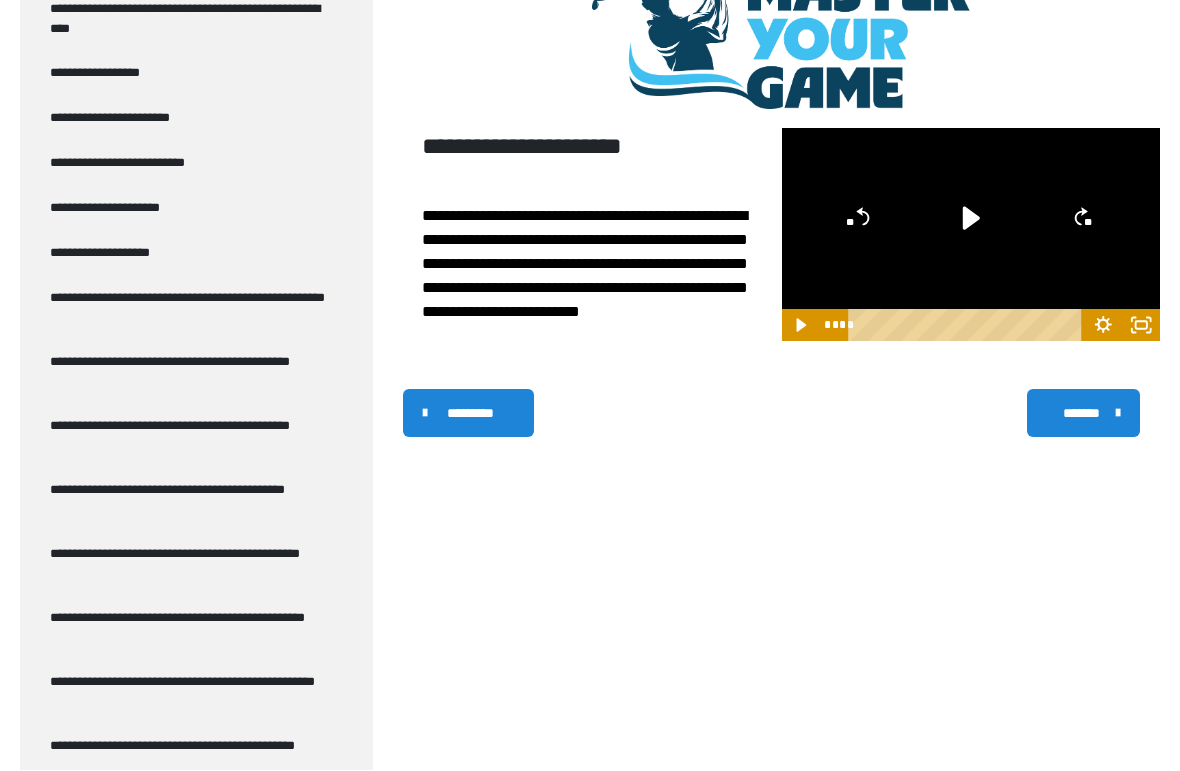 scroll, scrollTop: 1661, scrollLeft: 0, axis: vertical 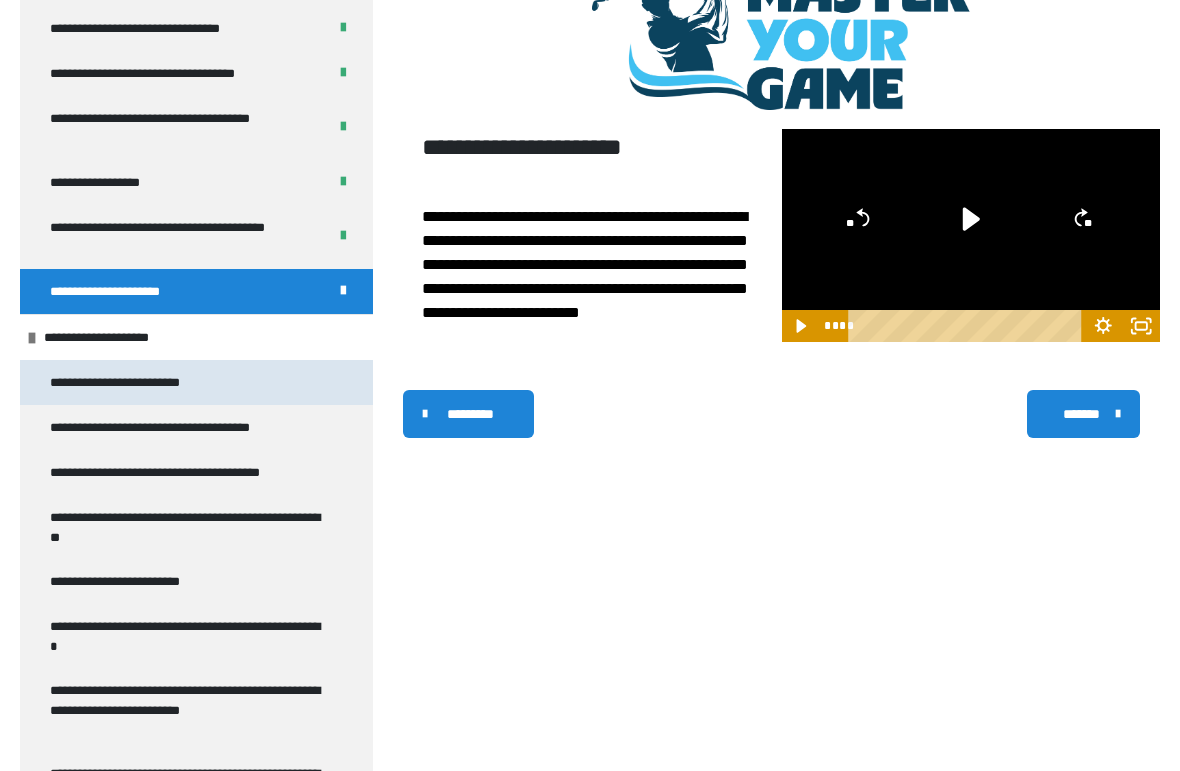 click on "**********" at bounding box center [136, 382] 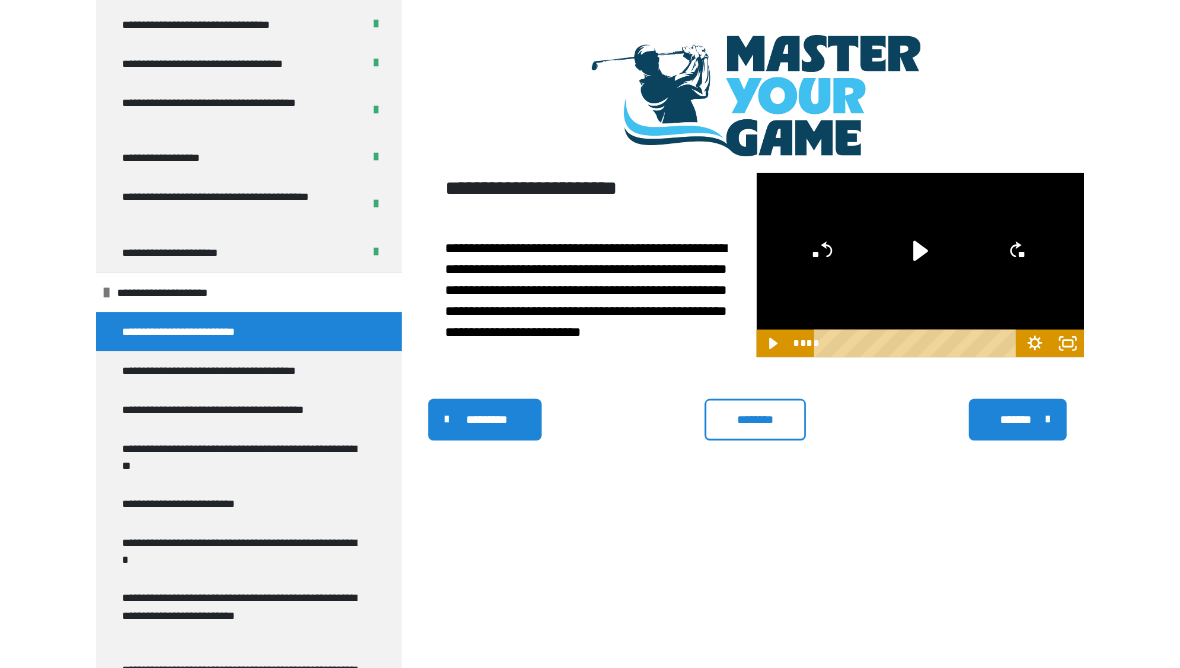 scroll, scrollTop: 249, scrollLeft: 0, axis: vertical 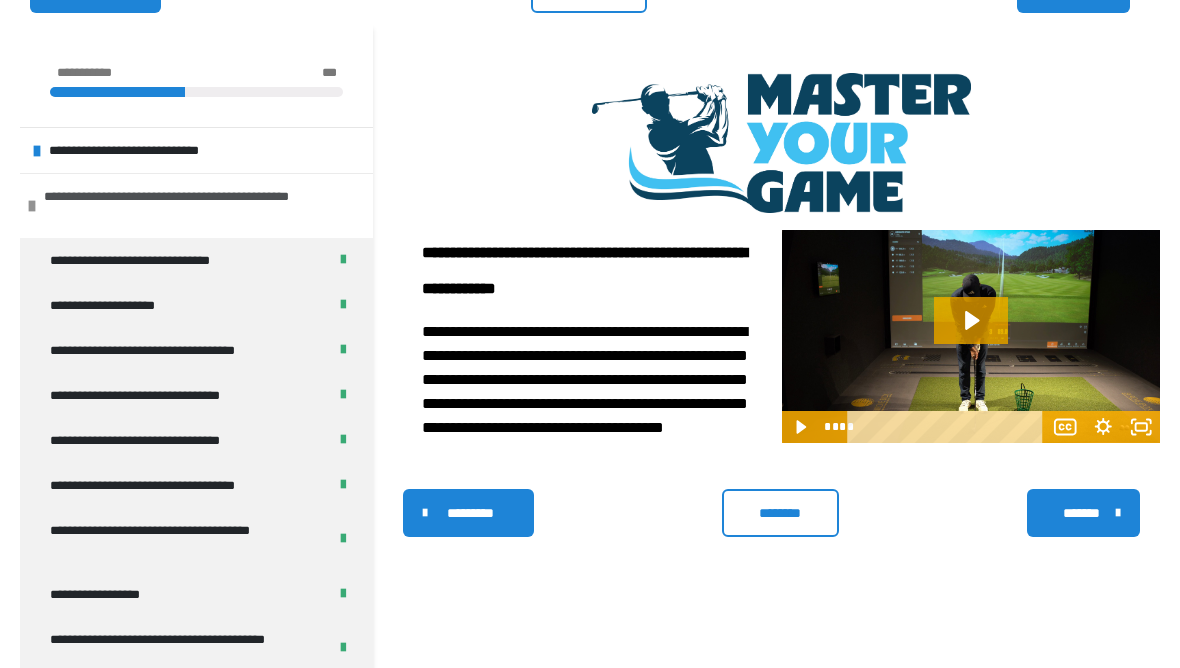 click on "**********" at bounding box center (201, 206) 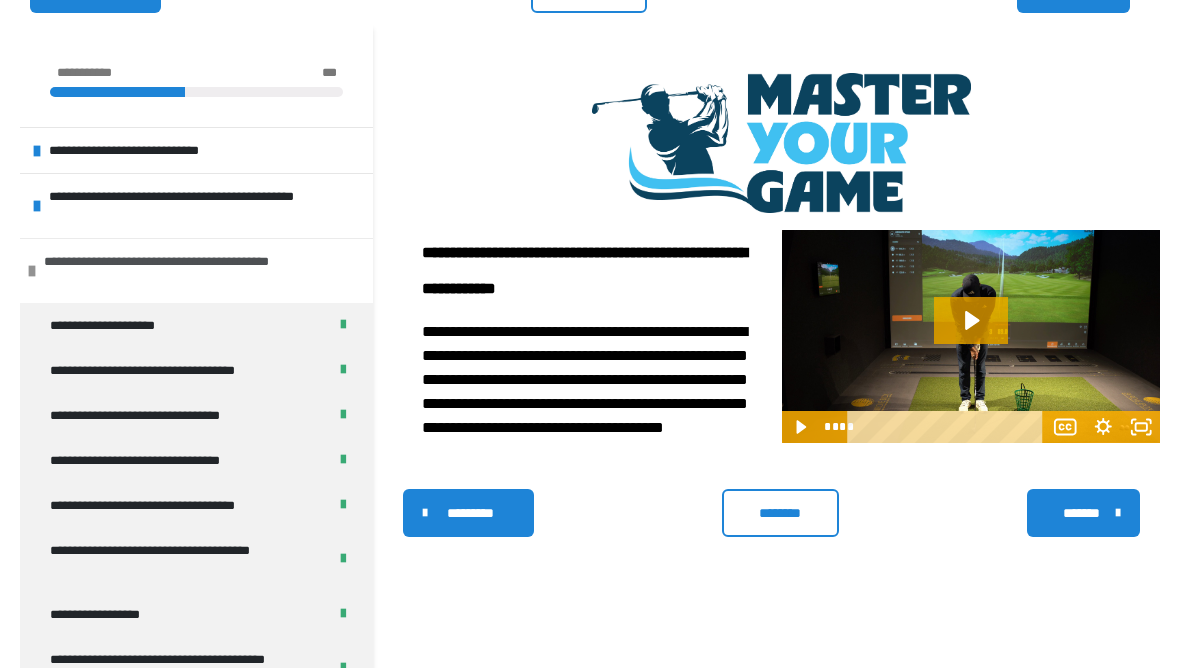 click at bounding box center [32, 271] 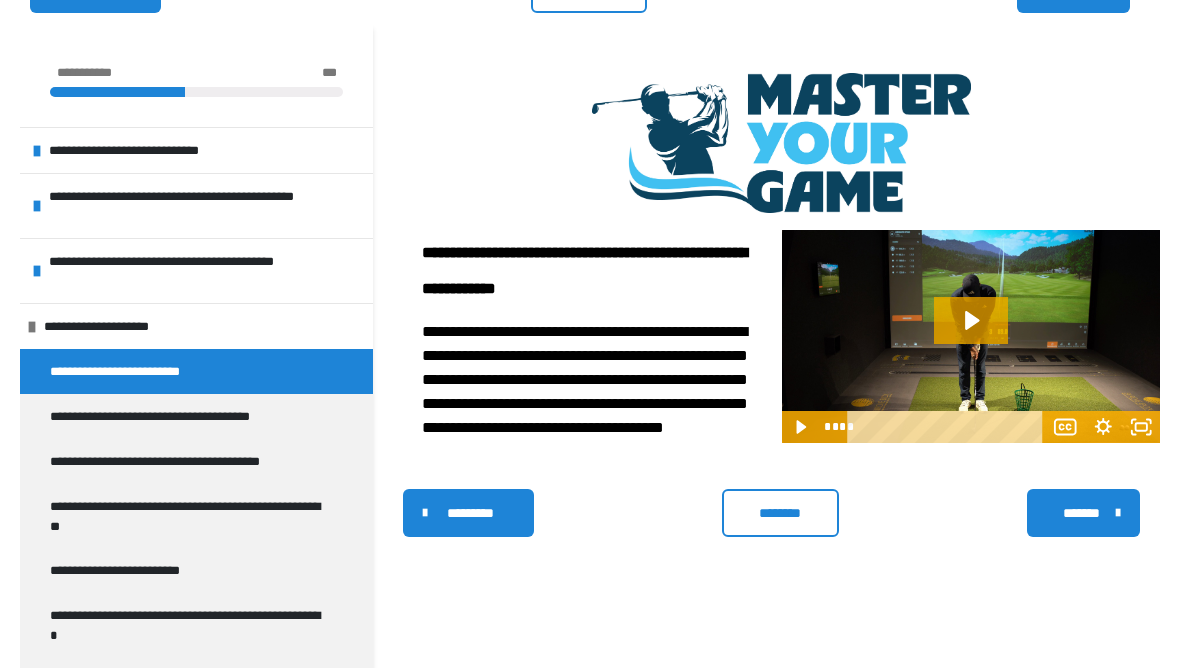 click 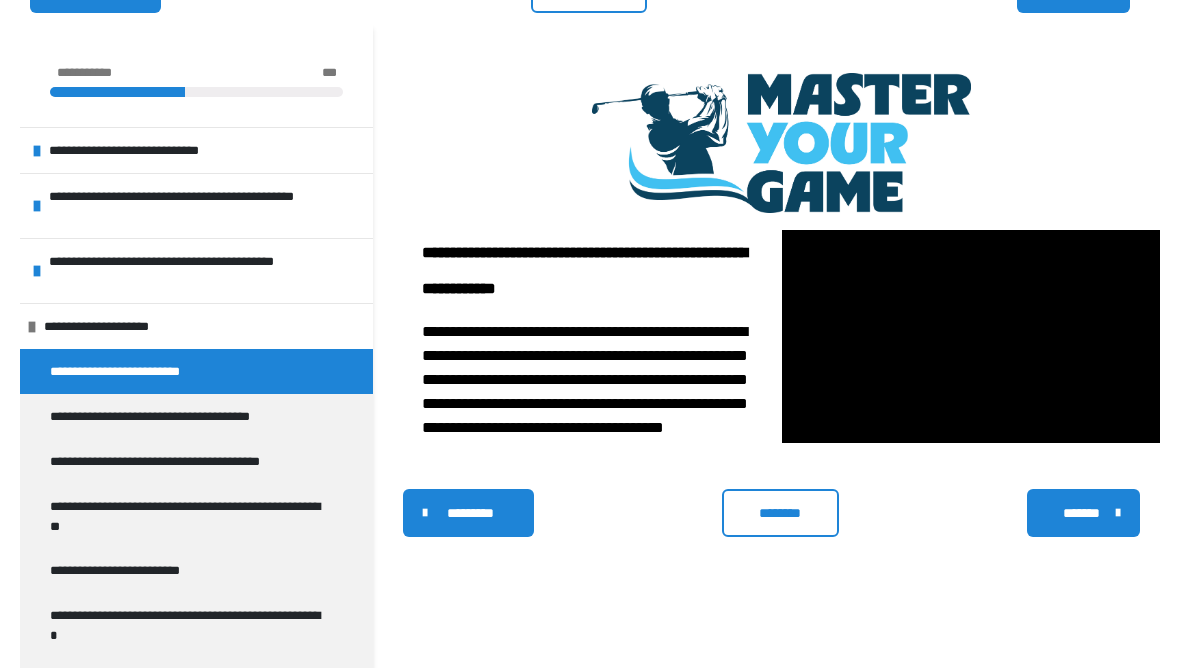 click at bounding box center [971, 336] 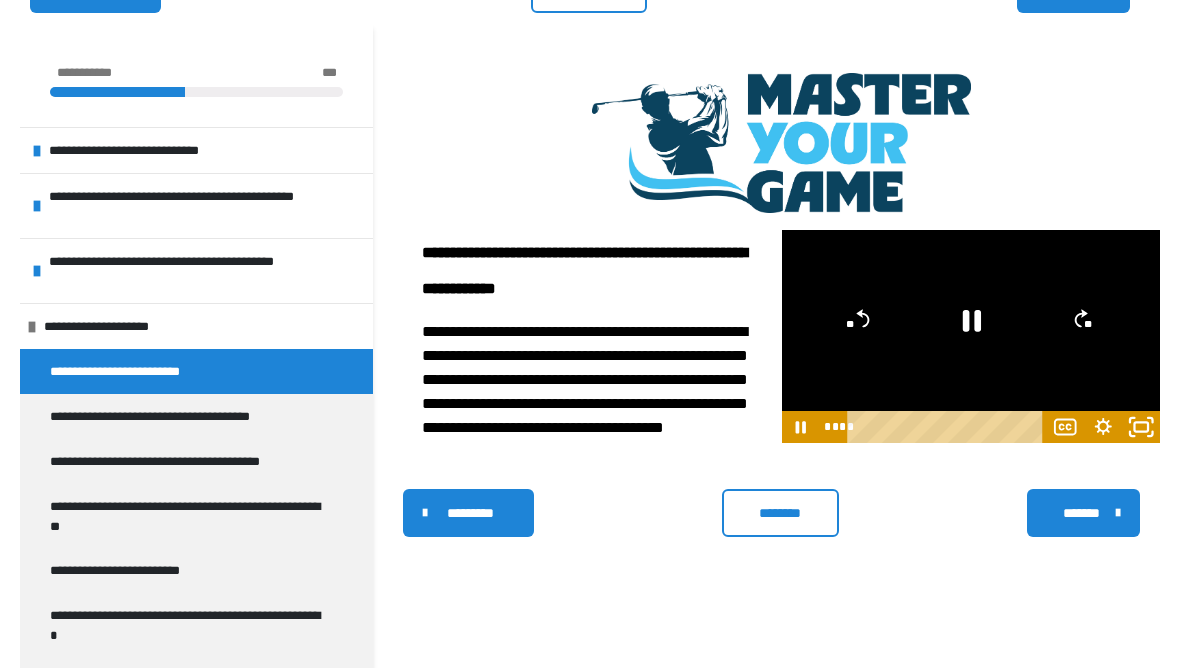 click 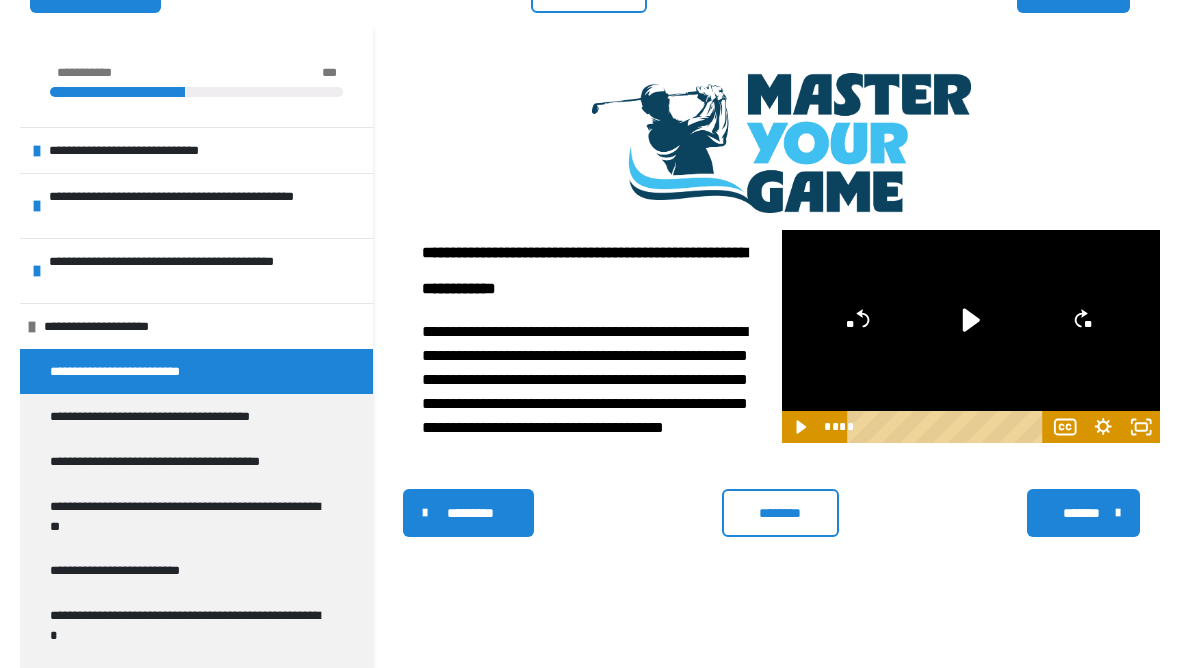 click on "********" at bounding box center (780, 513) 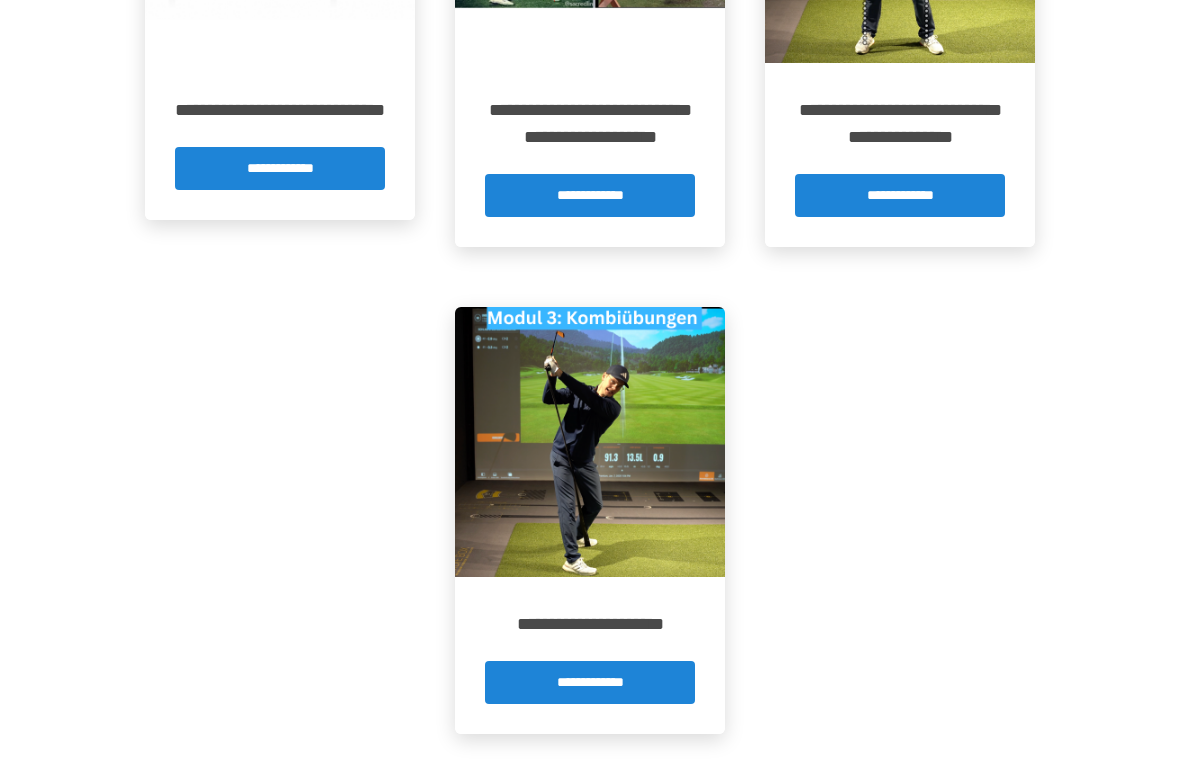 scroll, scrollTop: 646, scrollLeft: 0, axis: vertical 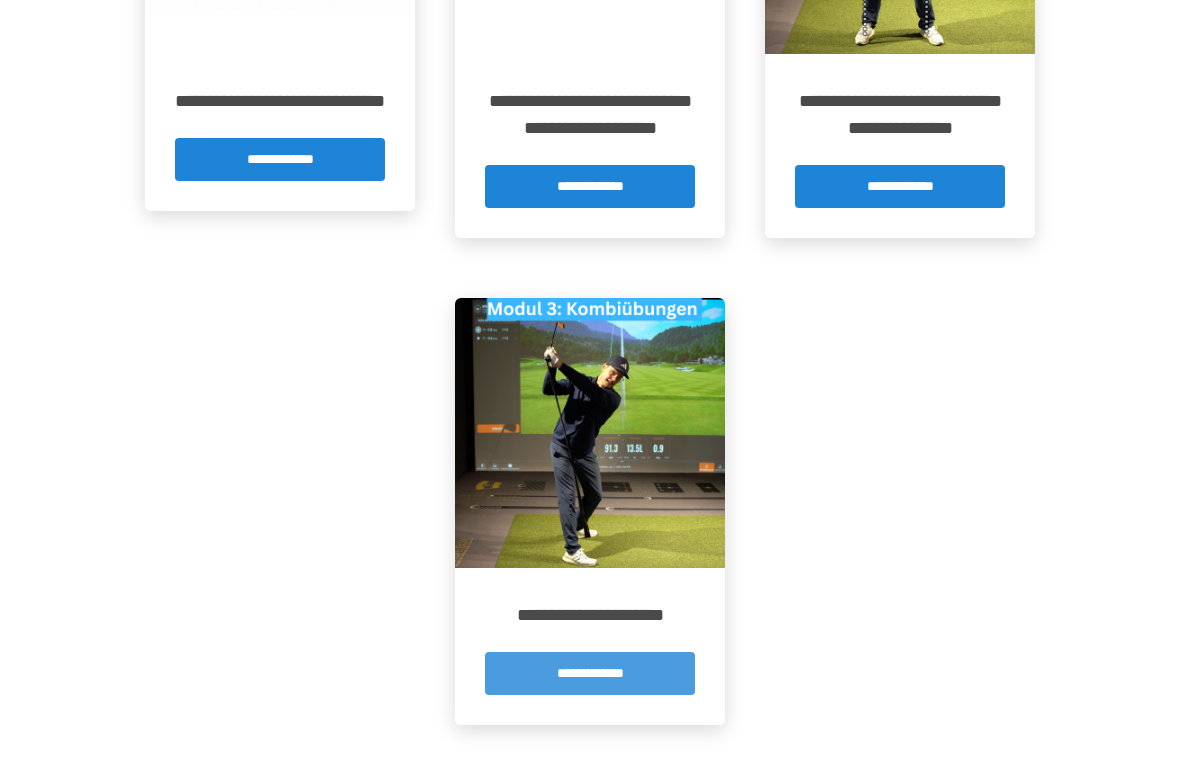 click on "**********" at bounding box center (590, 673) 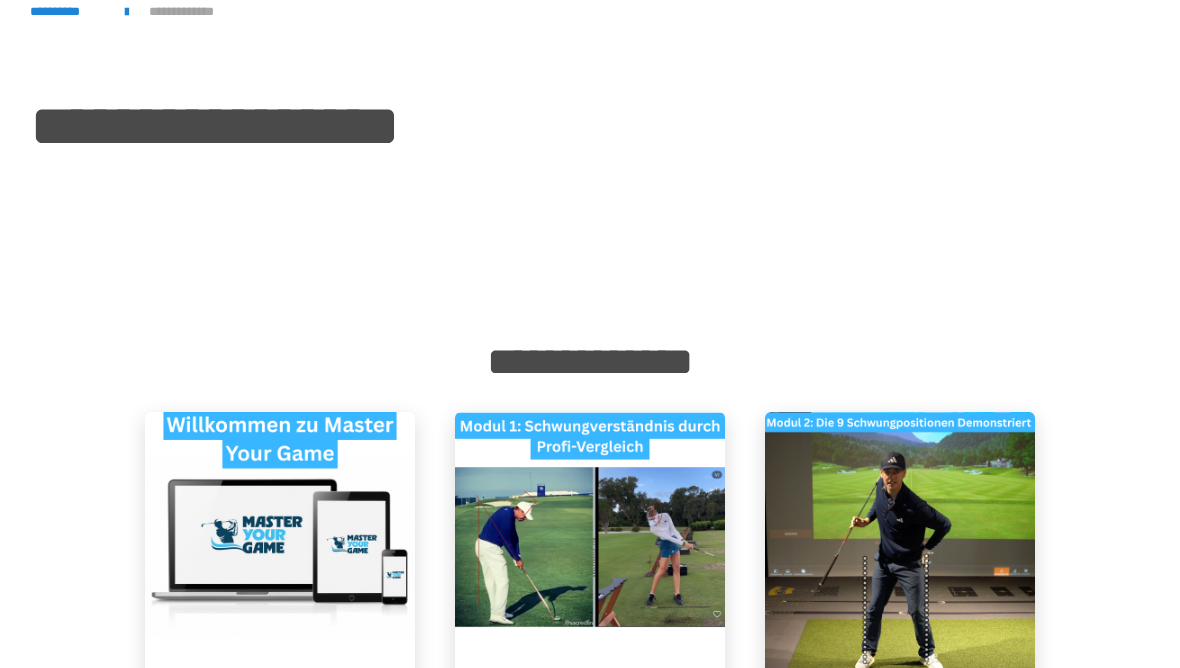 scroll, scrollTop: 0, scrollLeft: 0, axis: both 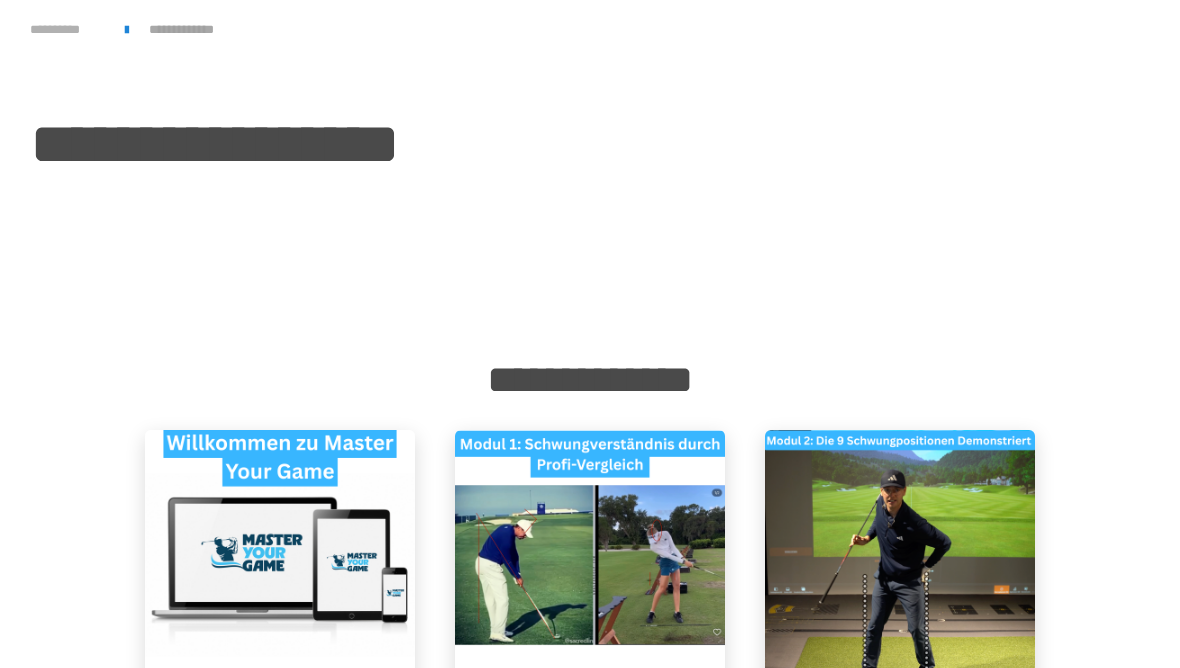 click on "**********" at bounding box center (67, 29) 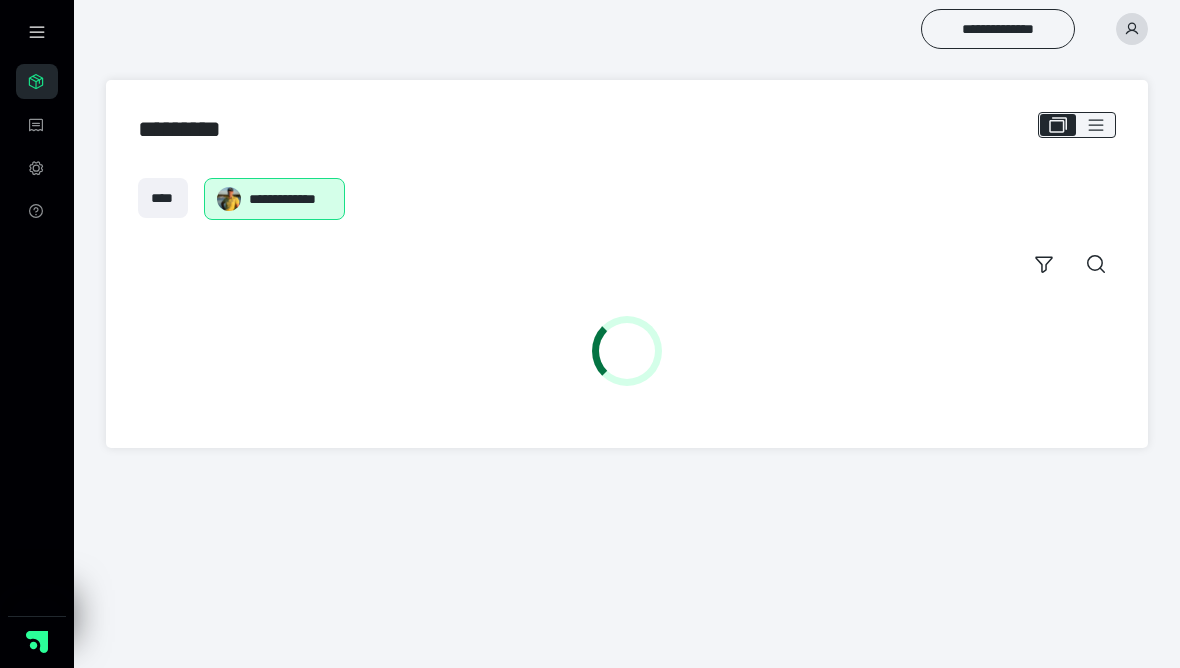 scroll, scrollTop: 0, scrollLeft: 0, axis: both 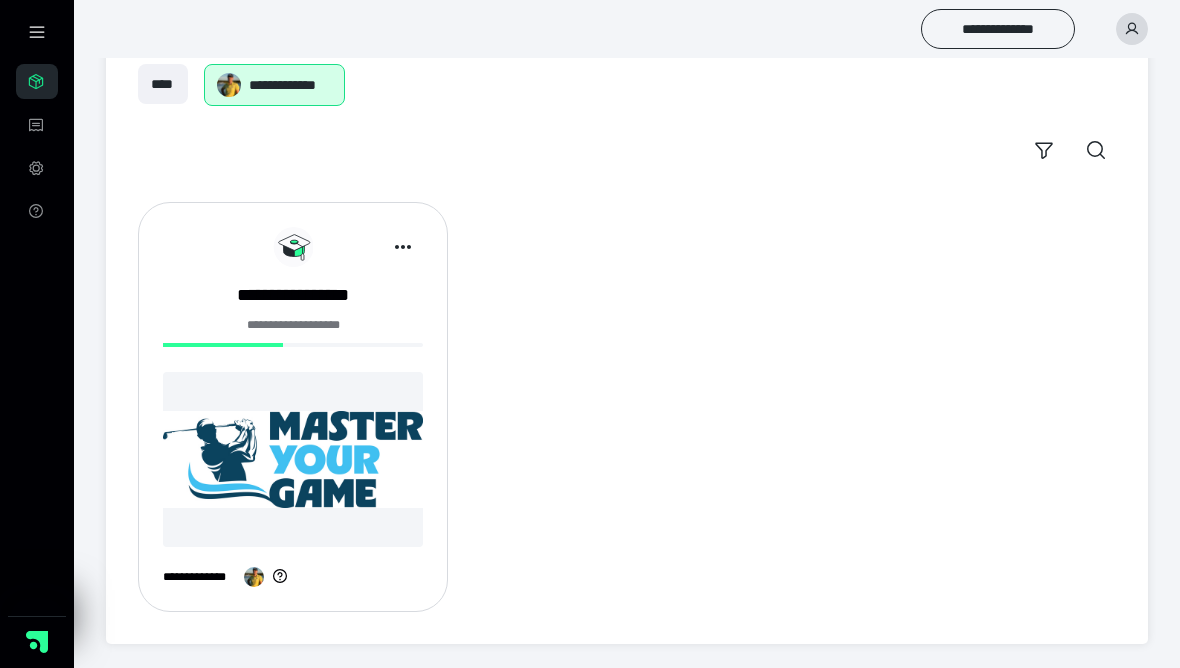 click at bounding box center [293, 459] 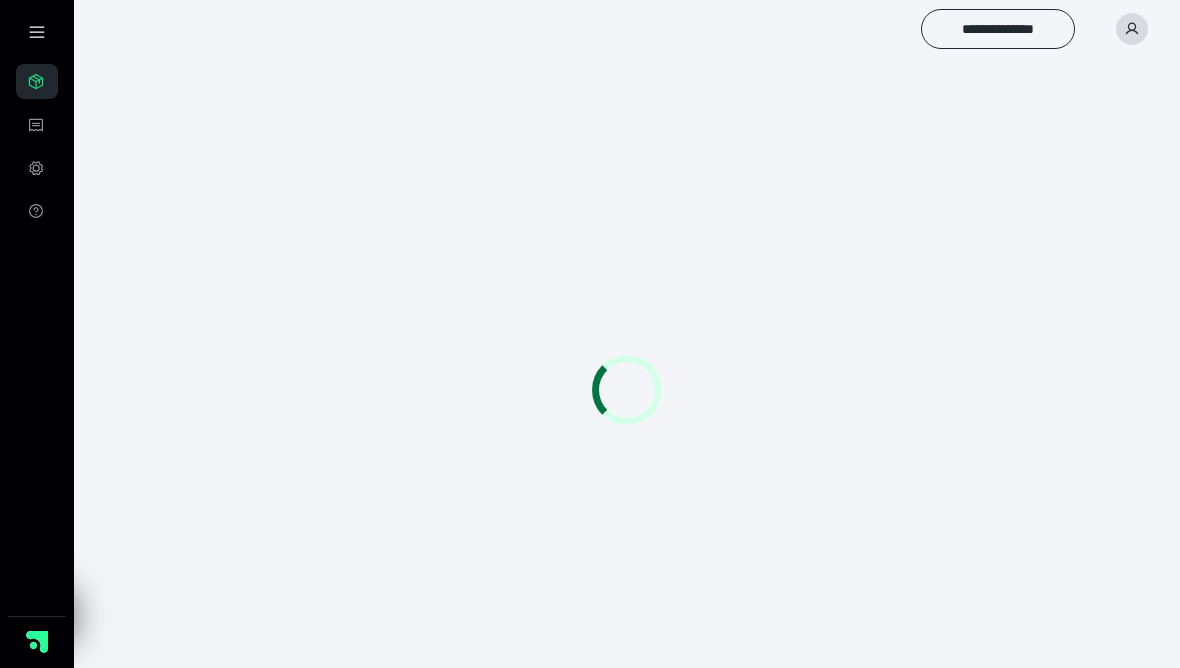 scroll, scrollTop: 0, scrollLeft: 0, axis: both 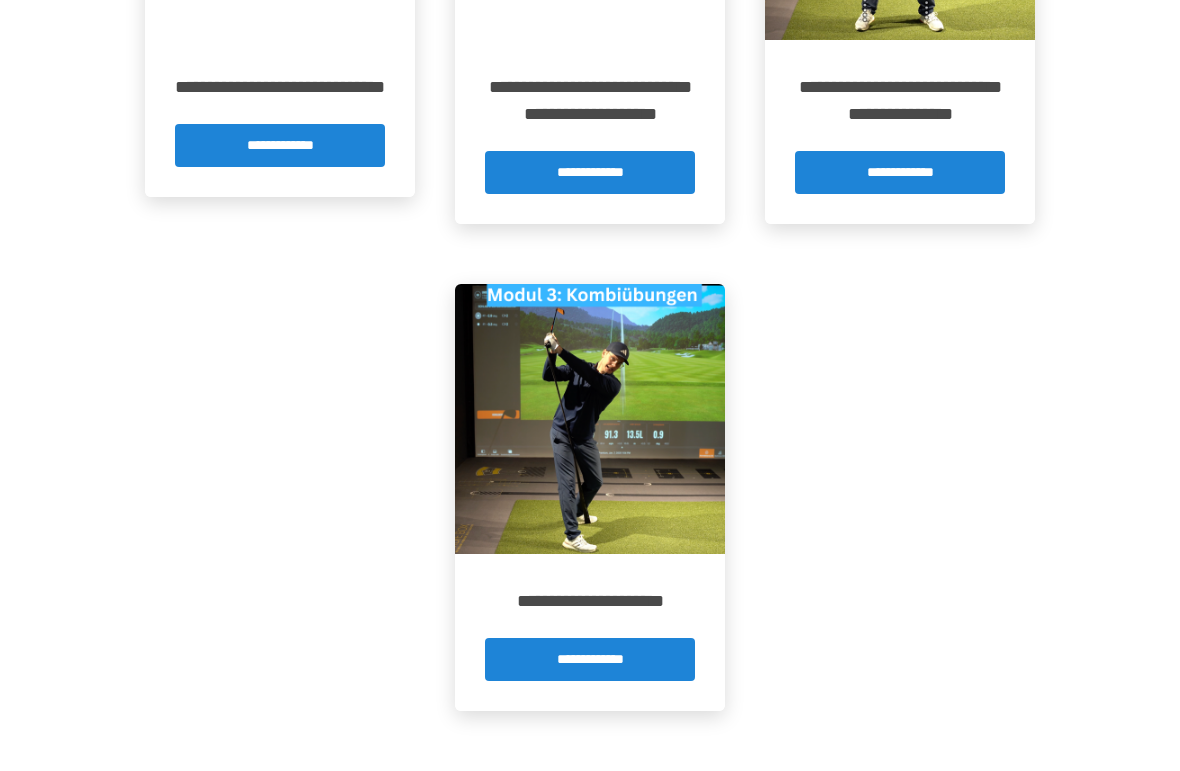 click at bounding box center (590, 419) 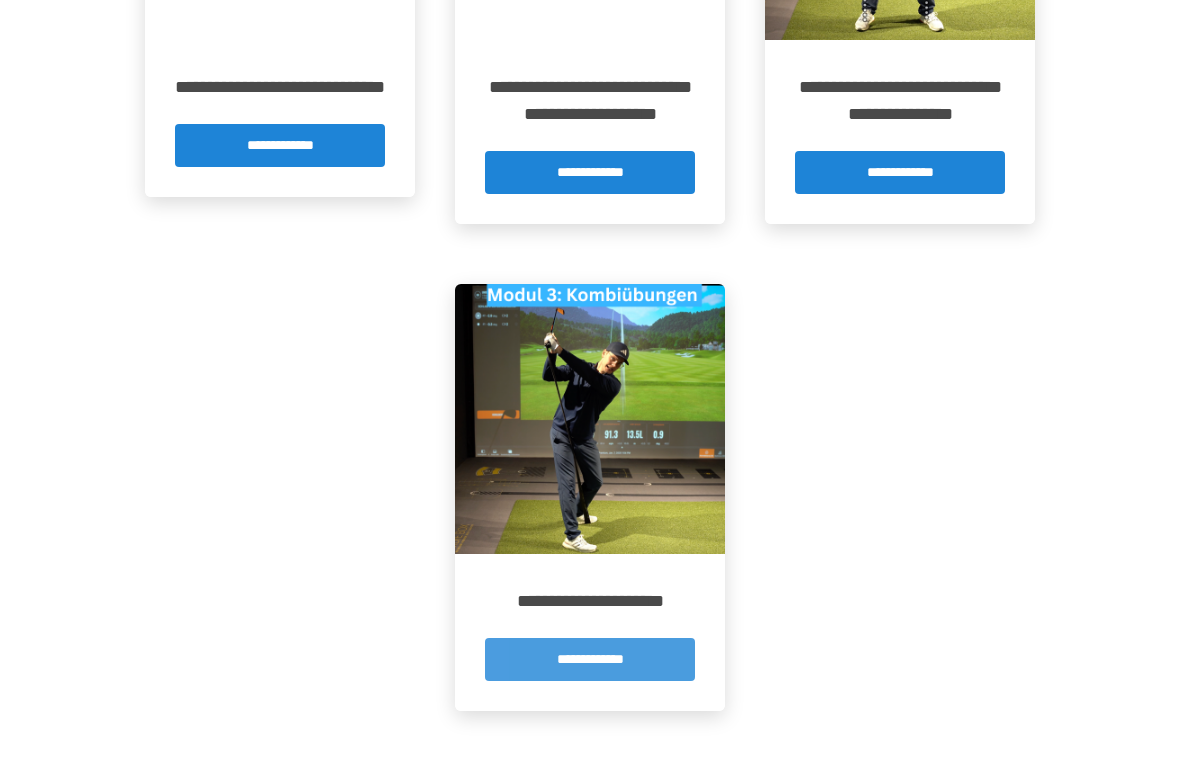 click on "**********" at bounding box center [590, 659] 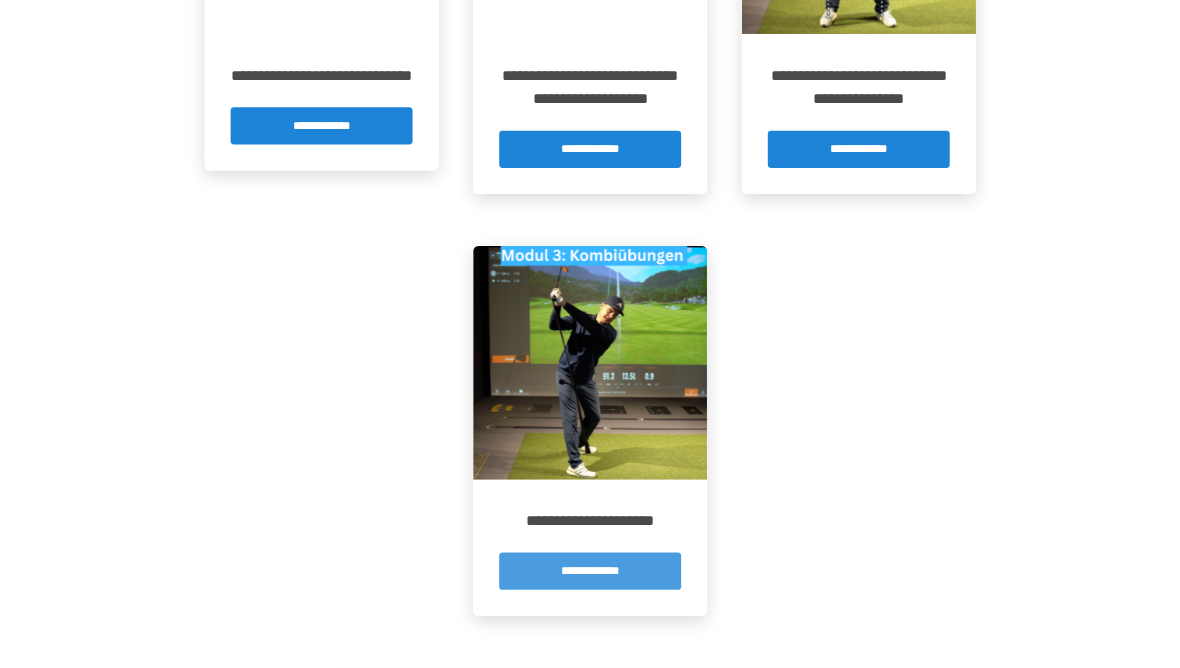 scroll, scrollTop: 0, scrollLeft: 0, axis: both 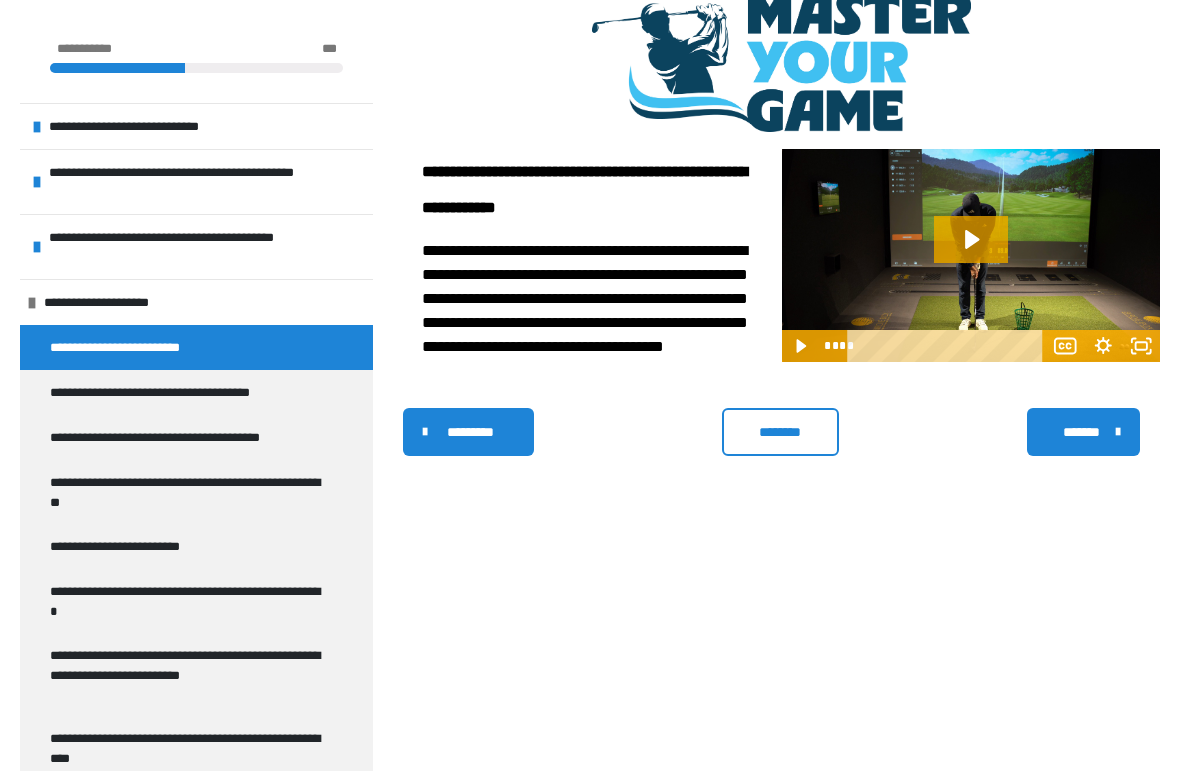 click on "********" at bounding box center [780, 433] 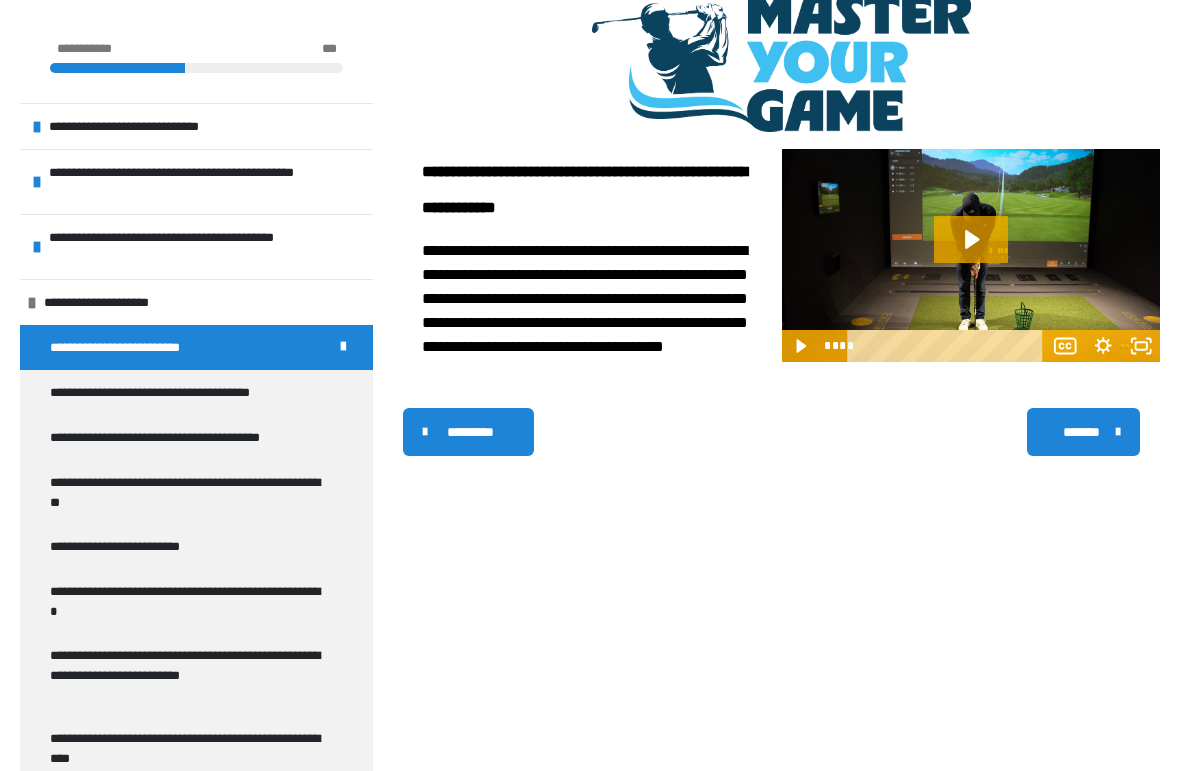 scroll, scrollTop: 330, scrollLeft: 0, axis: vertical 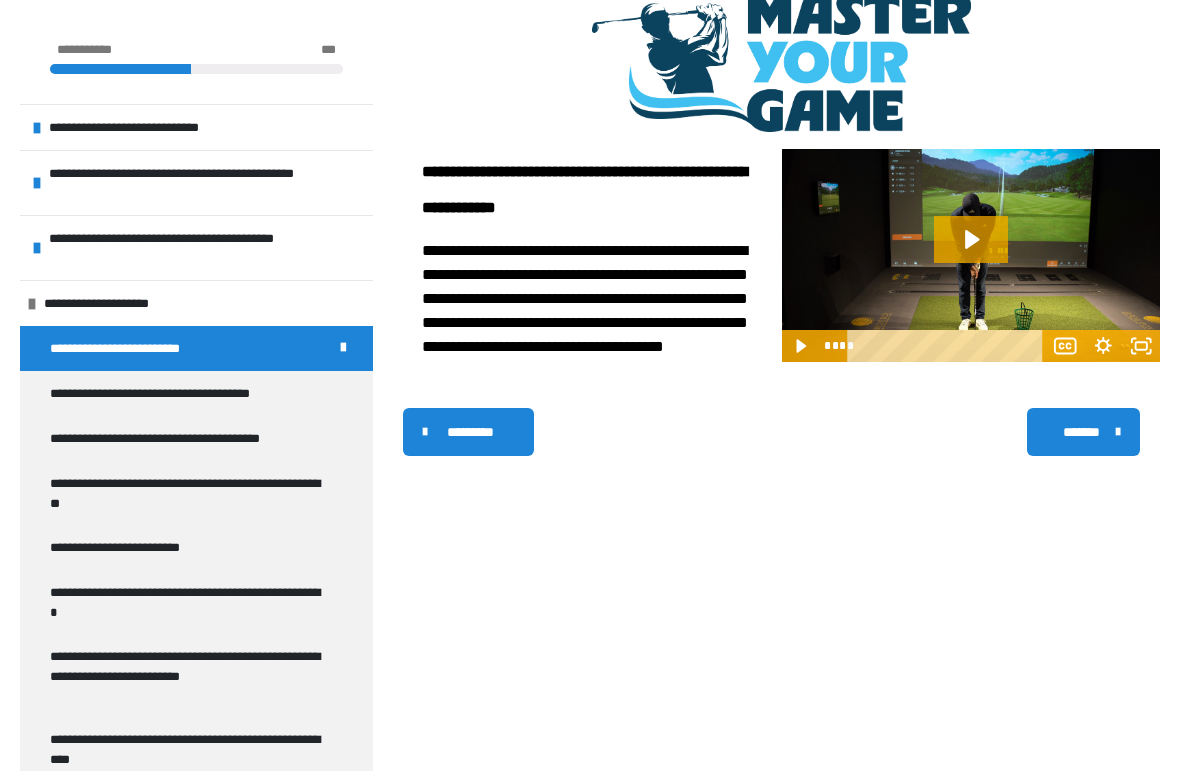 click on "*******" at bounding box center (1081, 432) 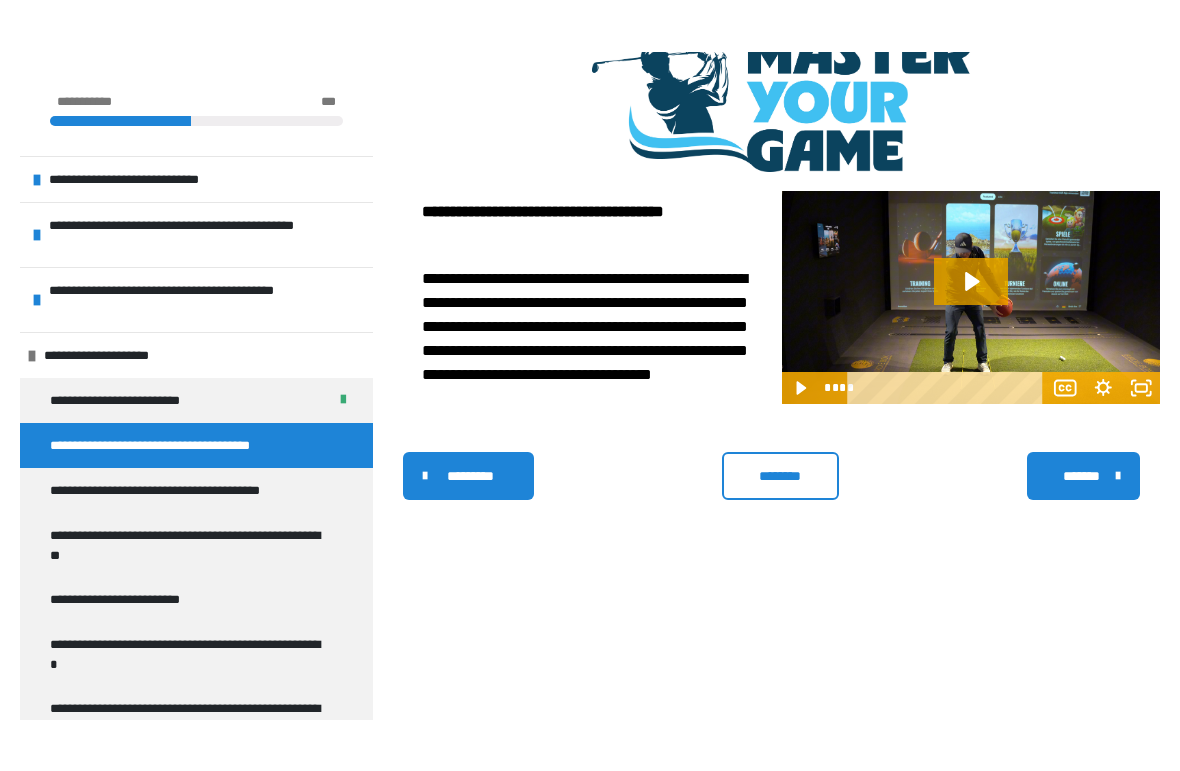 scroll, scrollTop: 334, scrollLeft: 0, axis: vertical 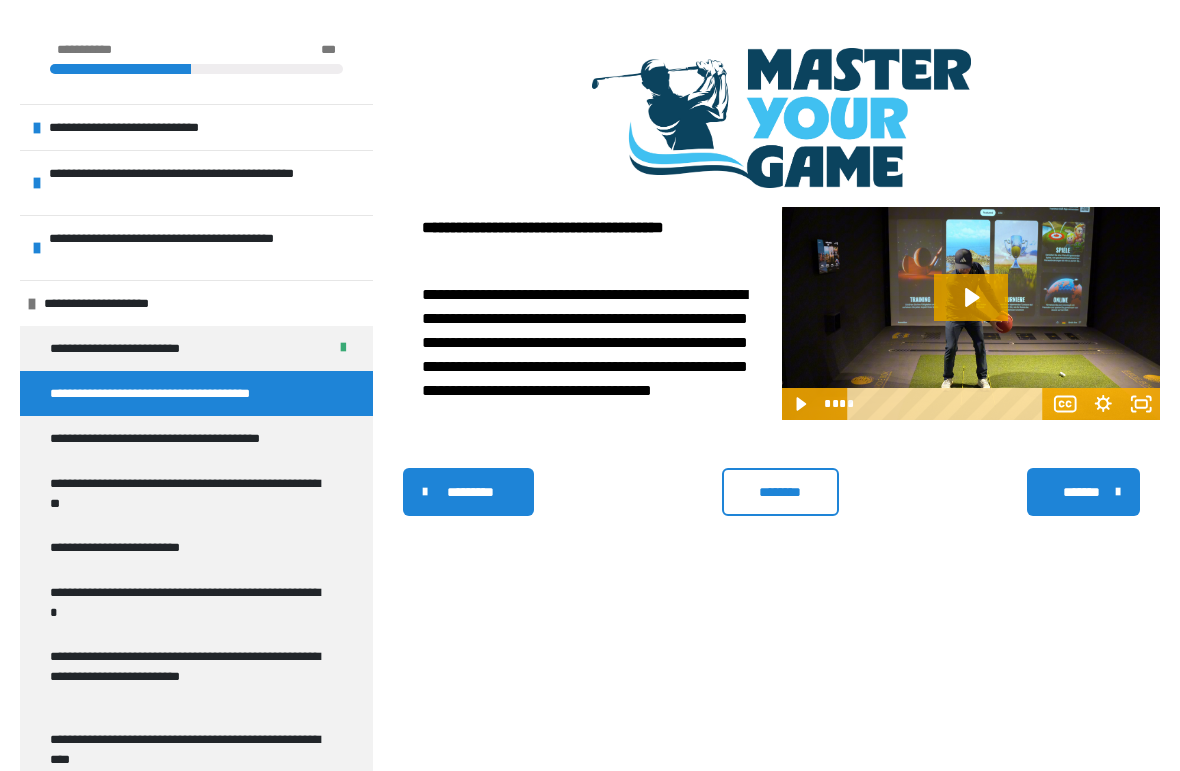 click 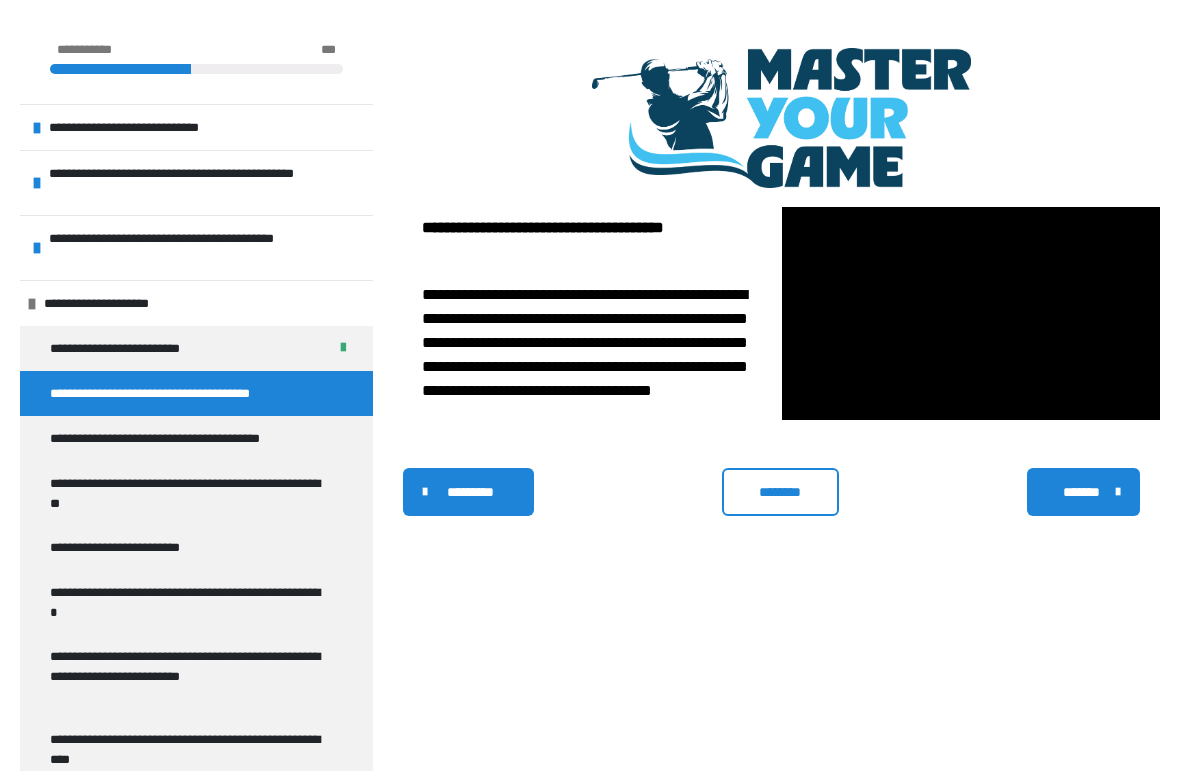 click at bounding box center [971, 313] 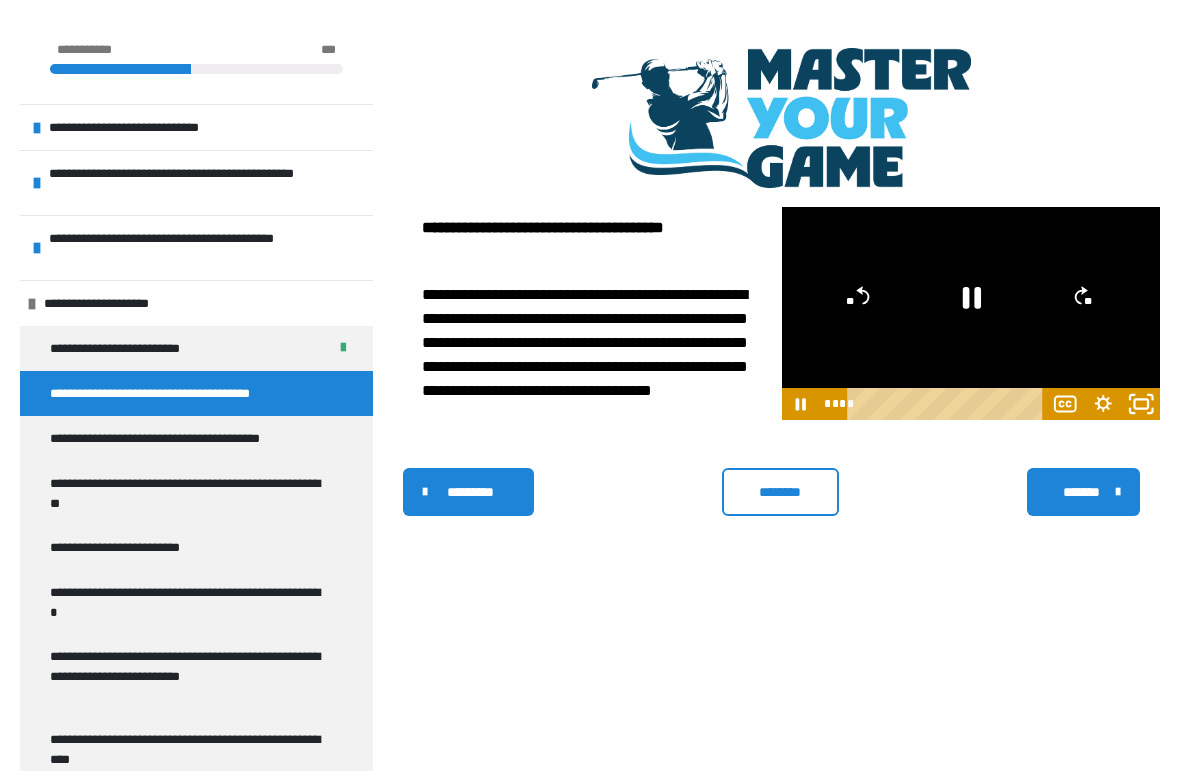 click 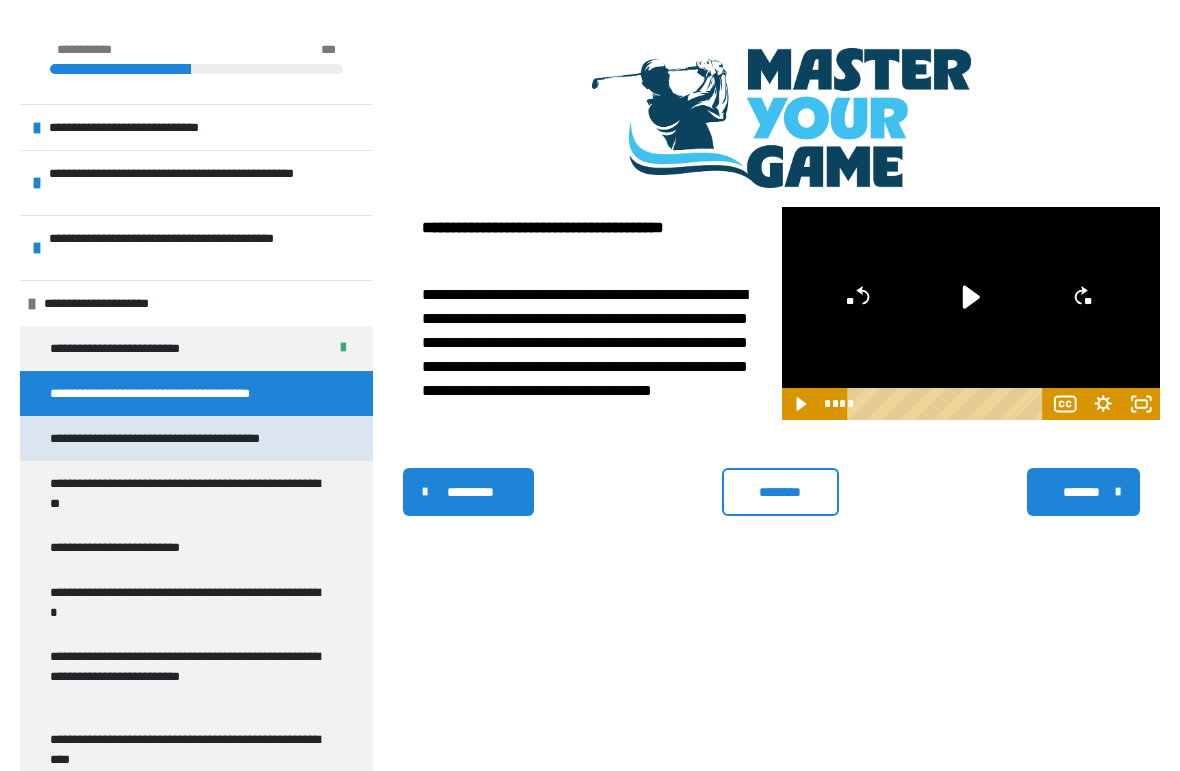 click on "**********" at bounding box center (172, 438) 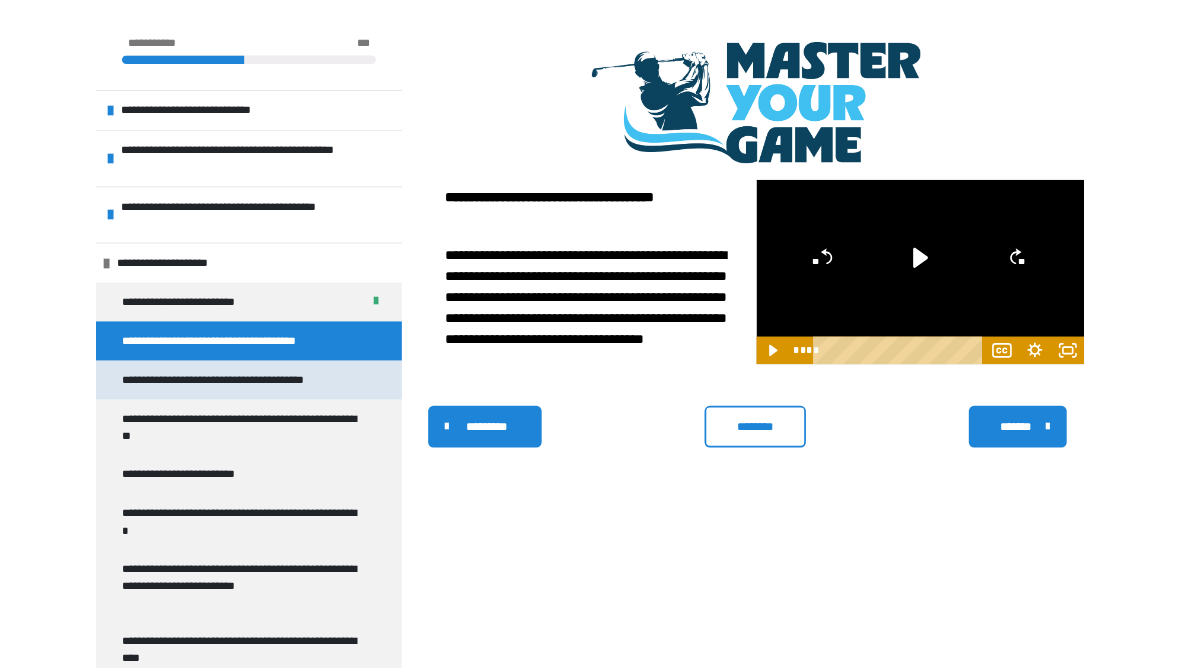scroll, scrollTop: 282, scrollLeft: 0, axis: vertical 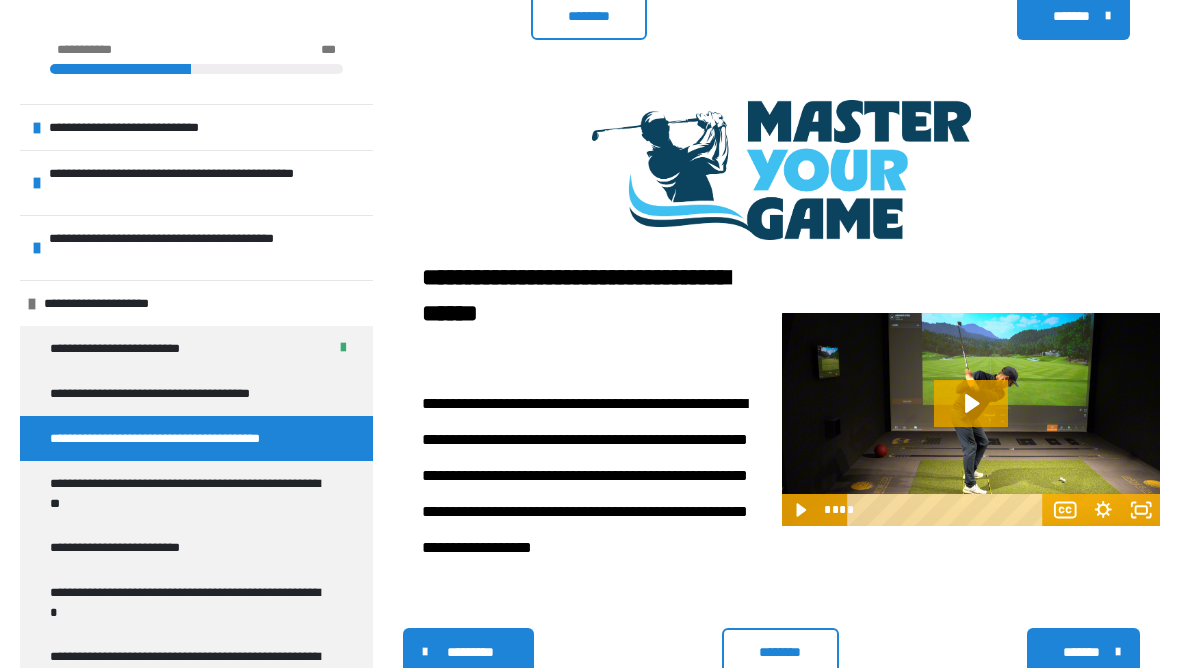 click 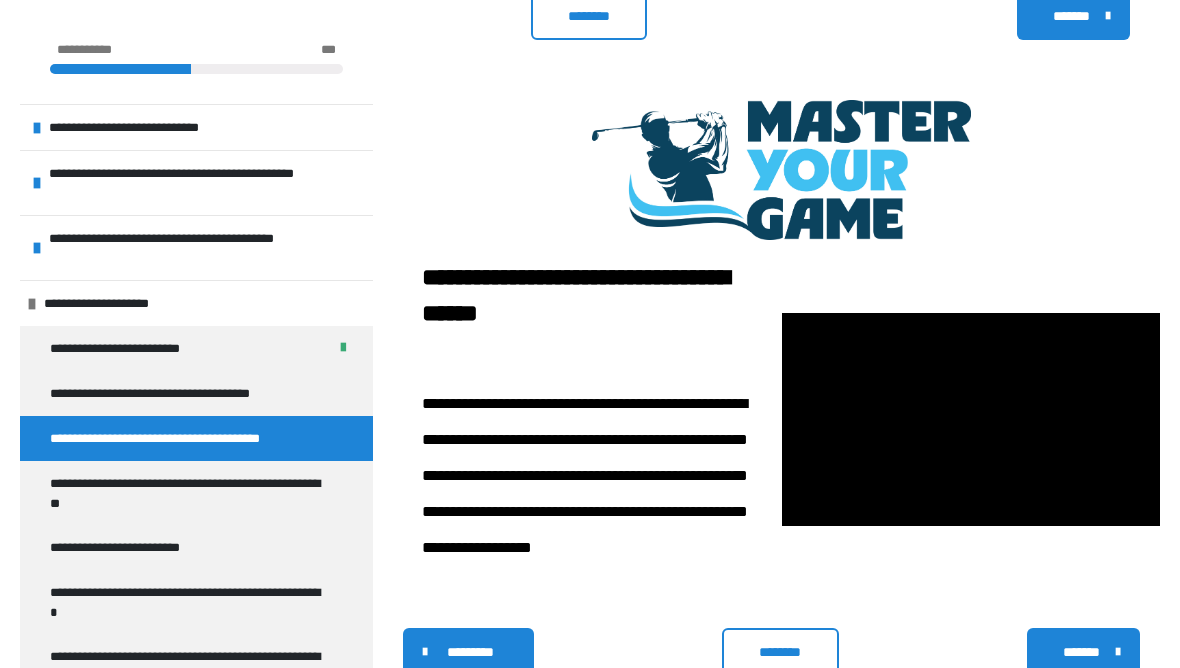 click at bounding box center (971, 419) 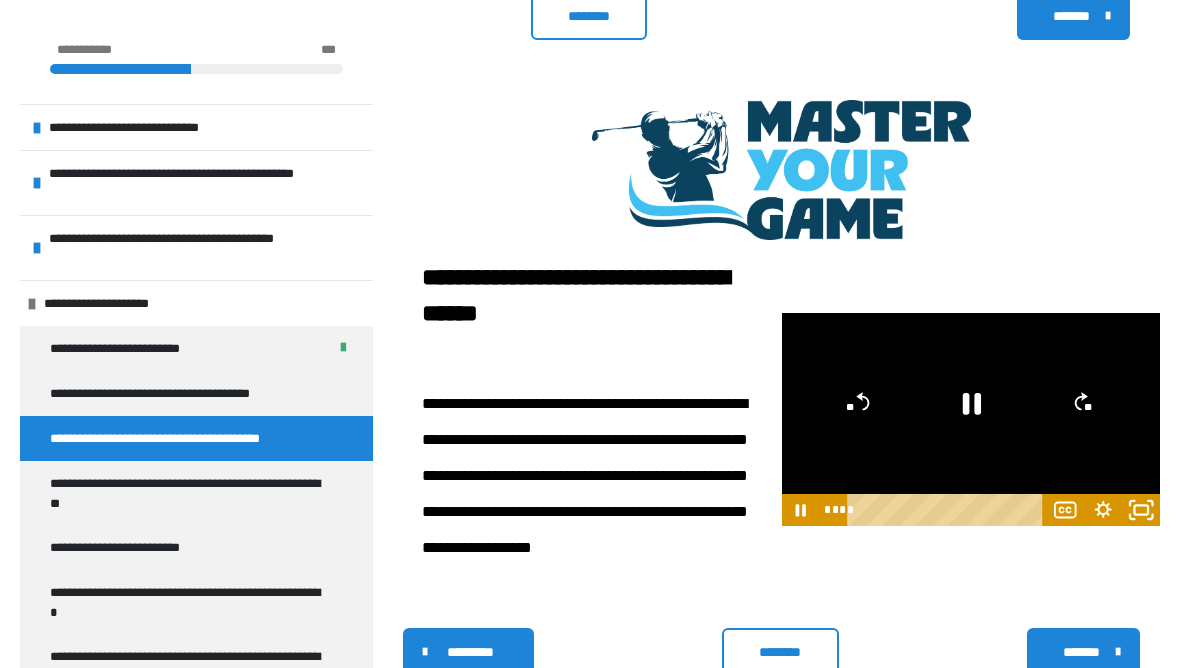 click 